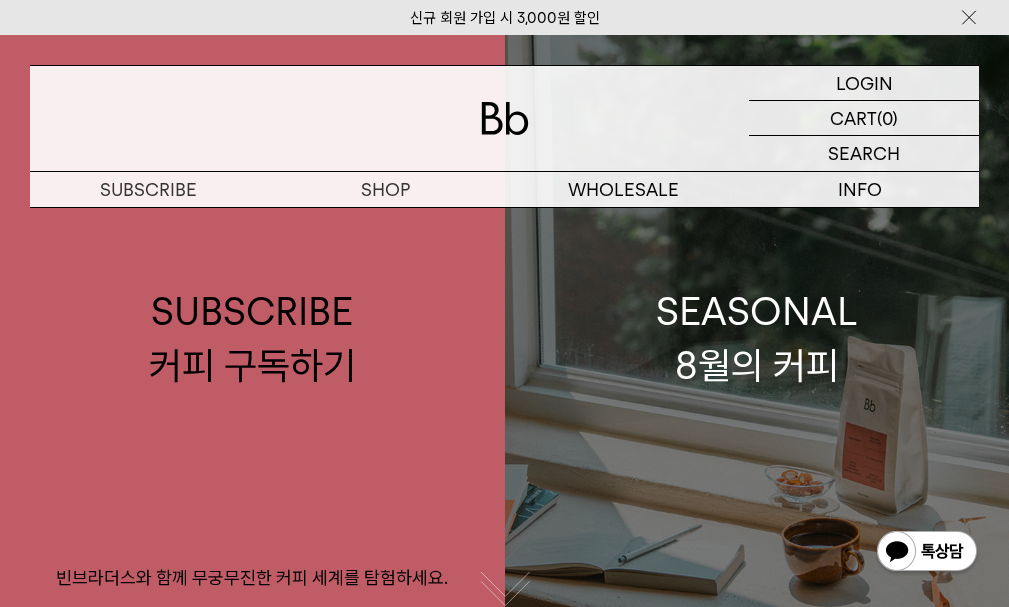 scroll, scrollTop: 0, scrollLeft: 0, axis: both 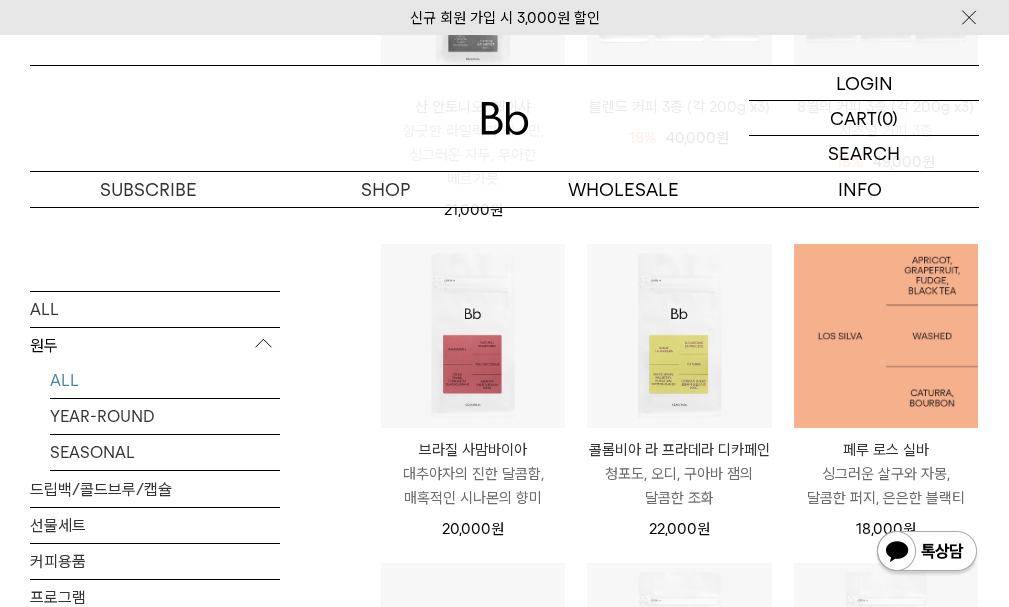click at bounding box center [886, 336] 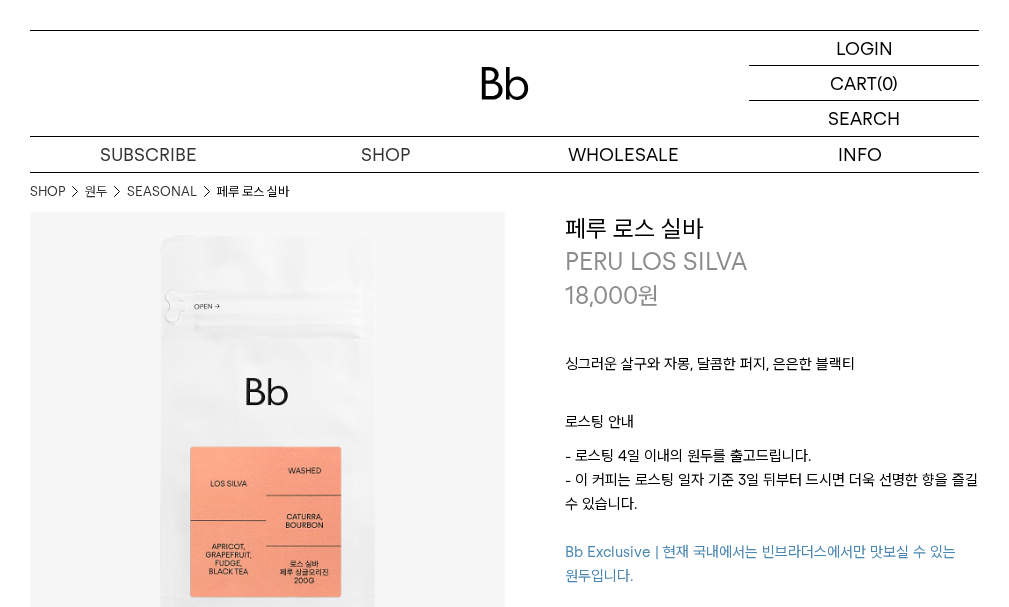 scroll, scrollTop: 0, scrollLeft: 0, axis: both 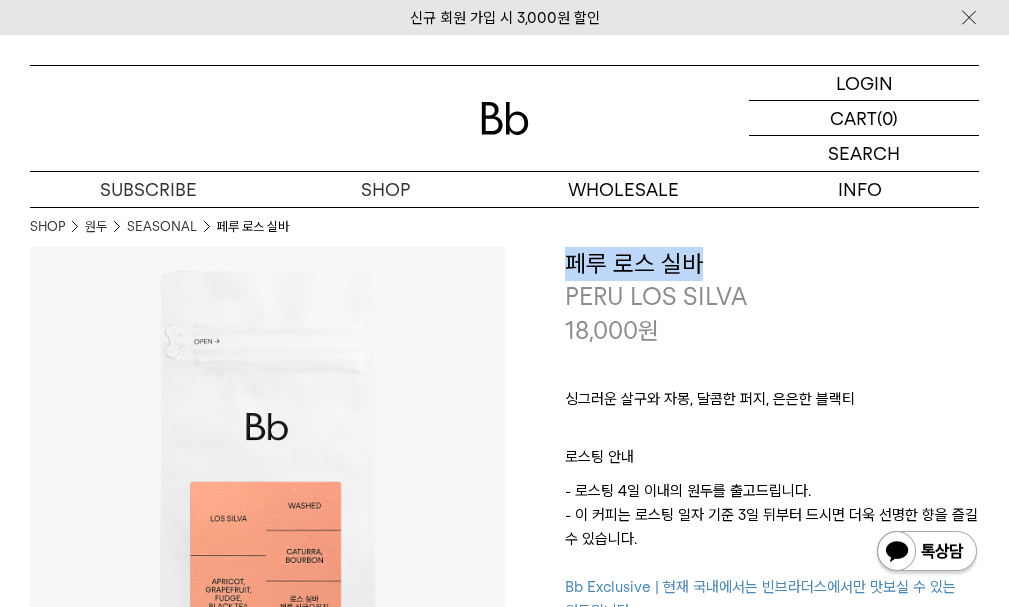 drag, startPoint x: 696, startPoint y: 259, endPoint x: 546, endPoint y: 253, distance: 150.11995 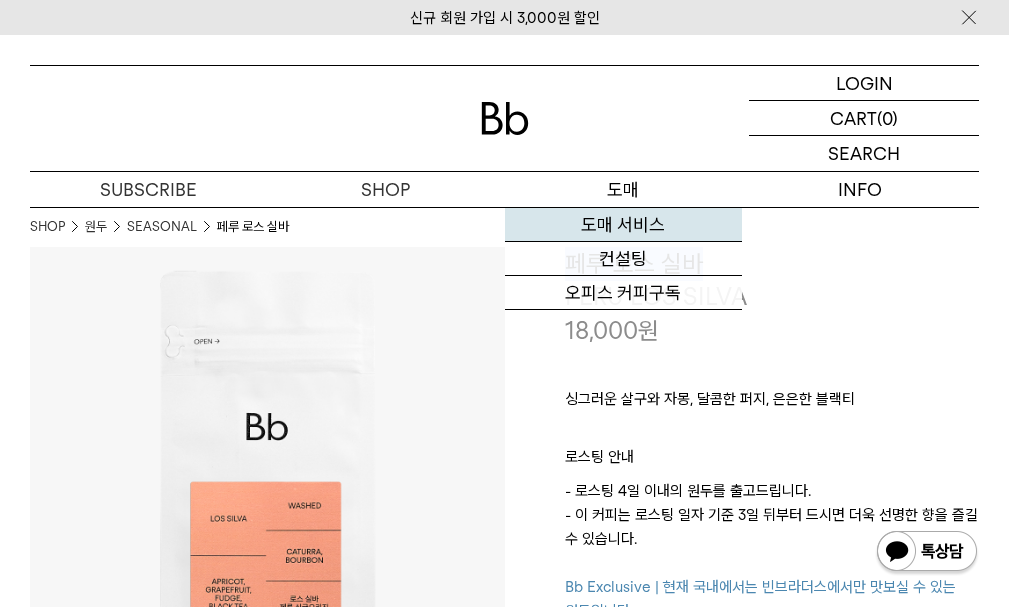 copy on "페루 로스 실바" 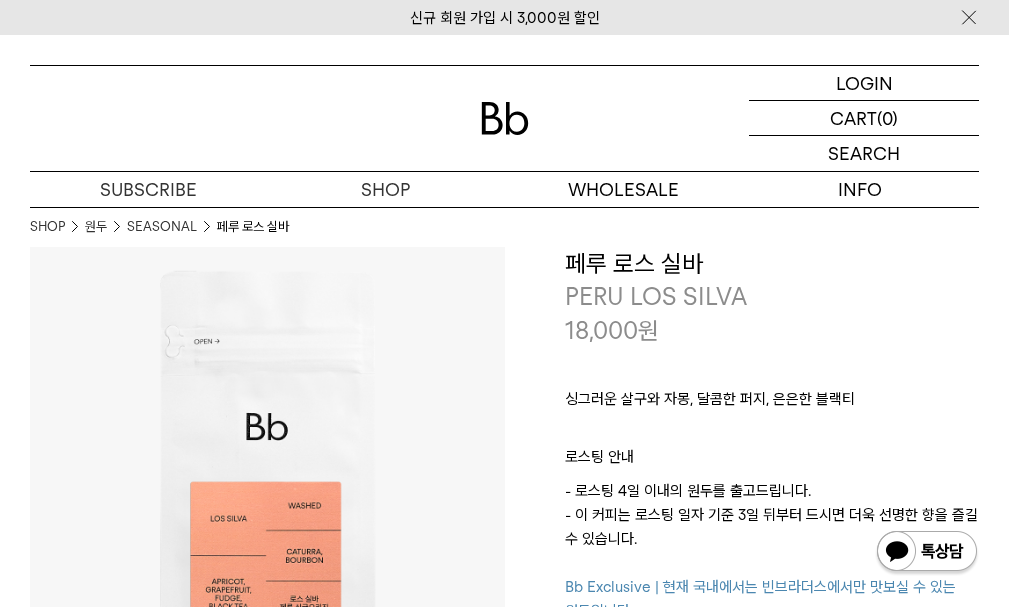 drag, startPoint x: 647, startPoint y: 355, endPoint x: 630, endPoint y: 301, distance: 56.61272 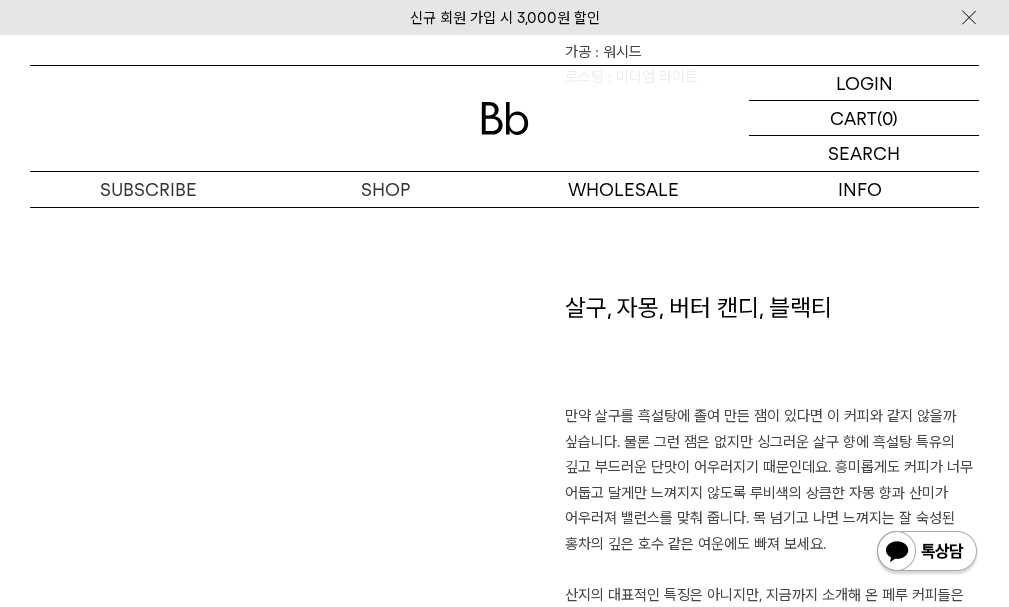 scroll, scrollTop: 1200, scrollLeft: 0, axis: vertical 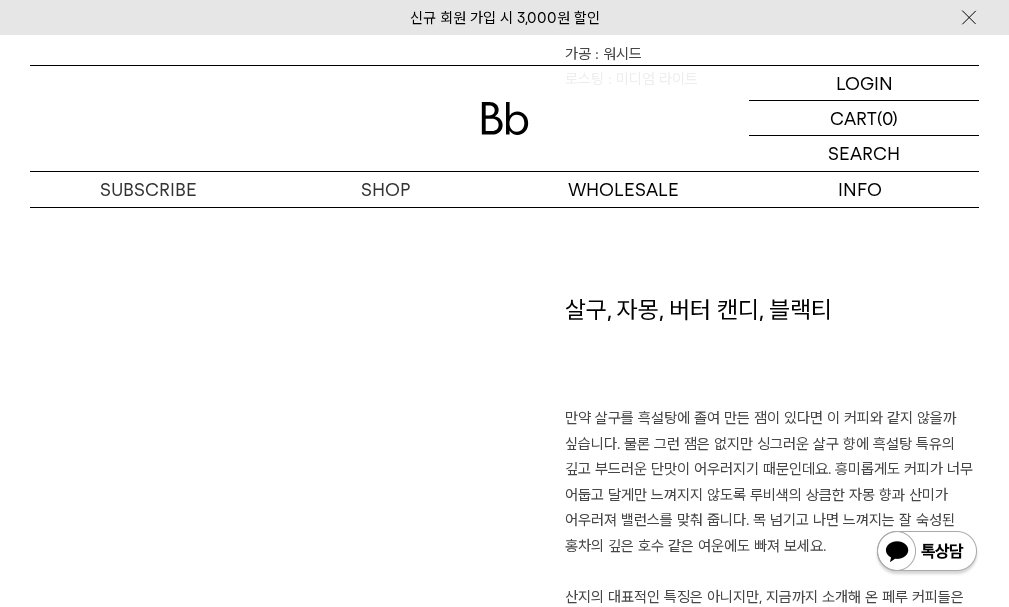 click on "살구, 자몽, 버터 캔디, 블랙티" at bounding box center [772, 350] 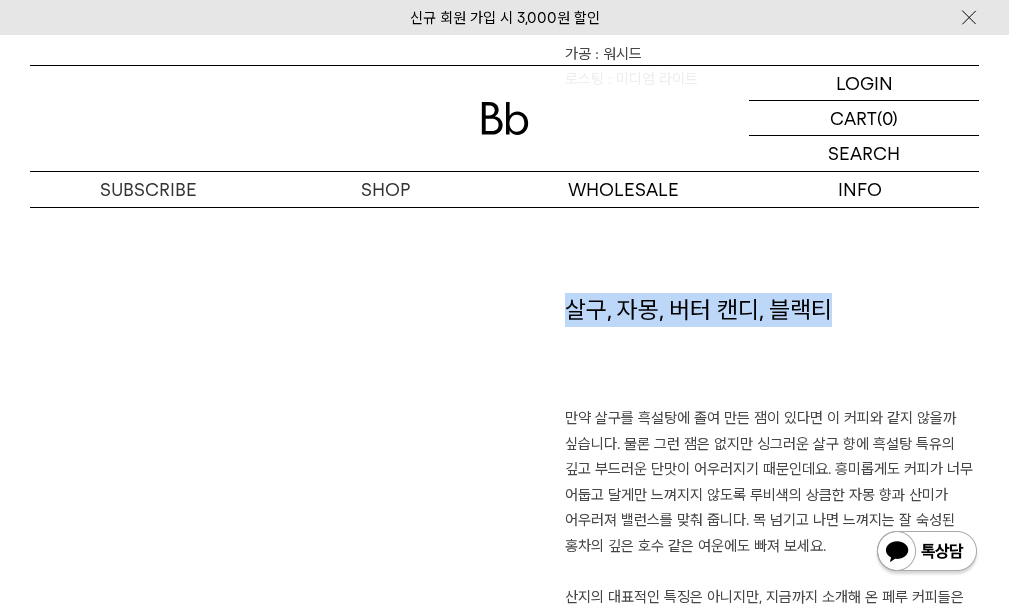 drag, startPoint x: 826, startPoint y: 309, endPoint x: 566, endPoint y: 323, distance: 260.37665 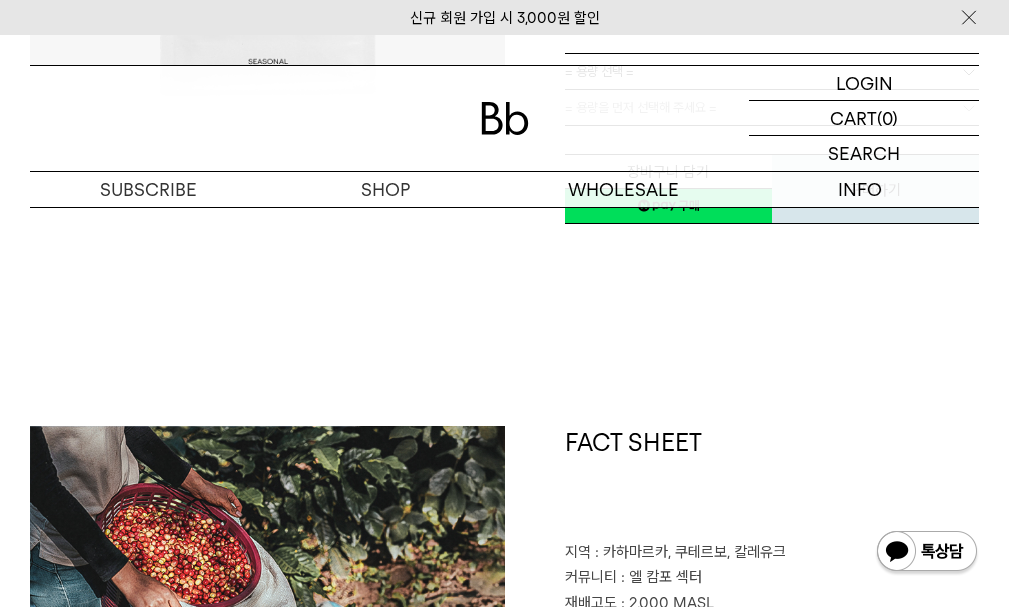 scroll, scrollTop: 900, scrollLeft: 0, axis: vertical 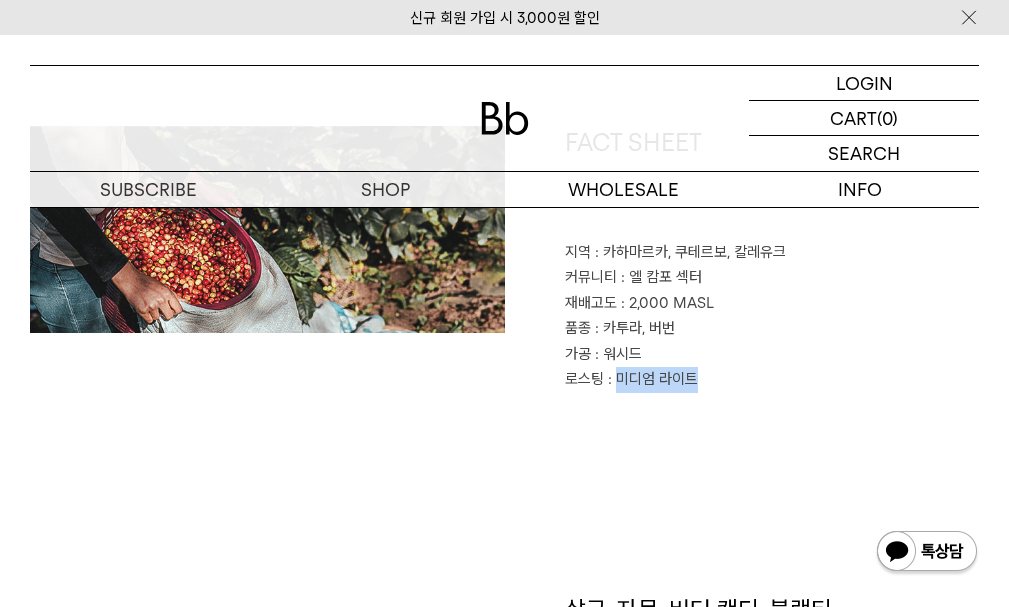 drag, startPoint x: 695, startPoint y: 384, endPoint x: 616, endPoint y: 382, distance: 79.025314 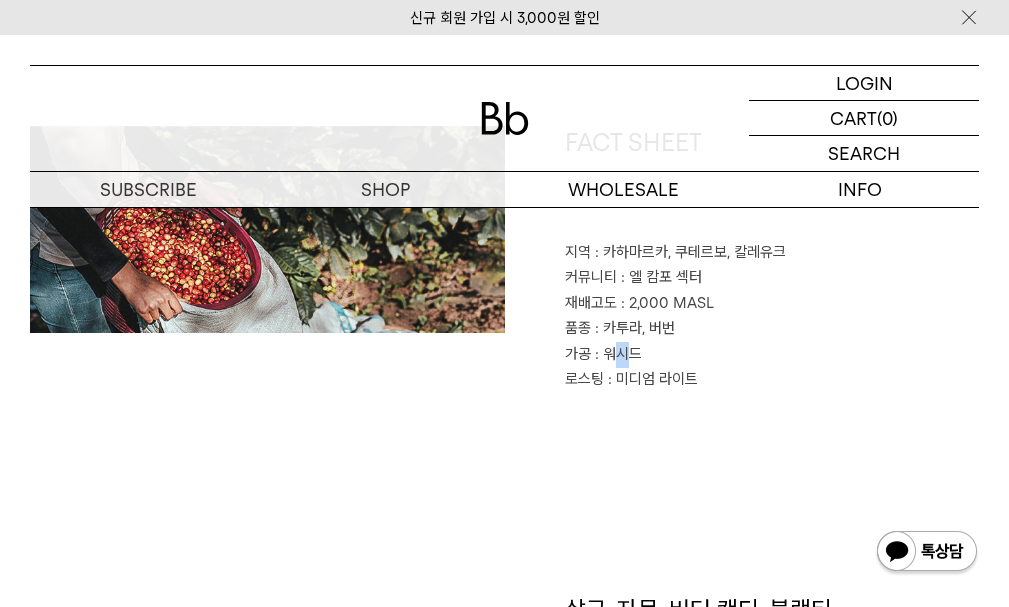 click on ": 워시드" at bounding box center [618, 354] 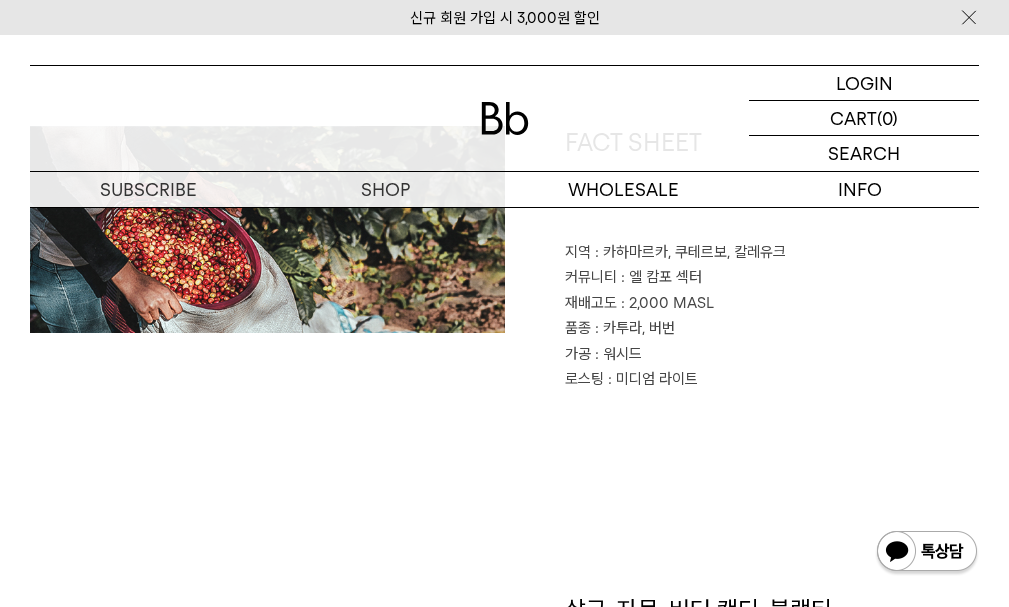 click on ": 워시드" at bounding box center (618, 354) 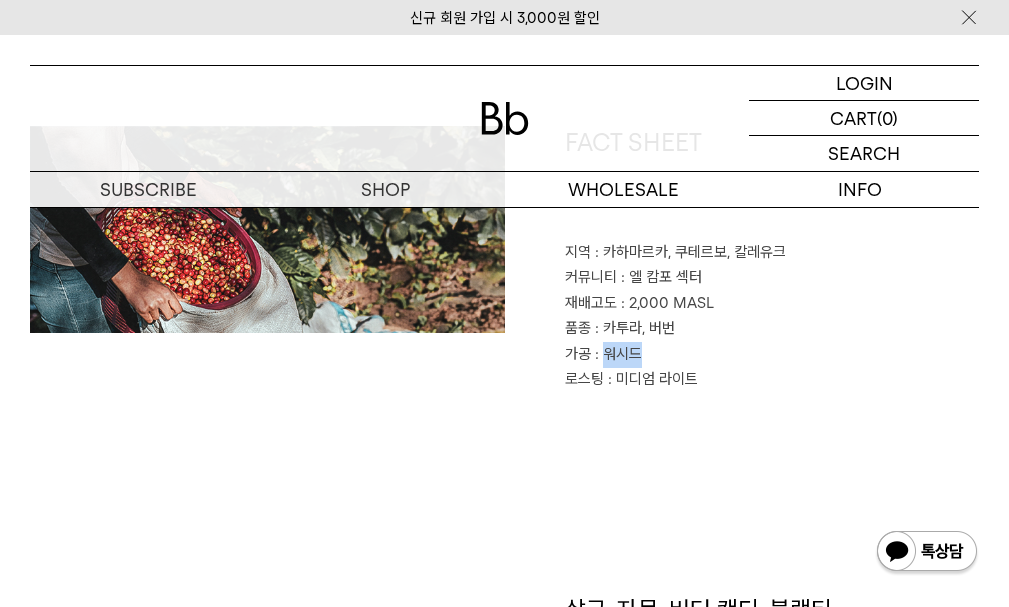 drag, startPoint x: 639, startPoint y: 353, endPoint x: 604, endPoint y: 352, distance: 35.014282 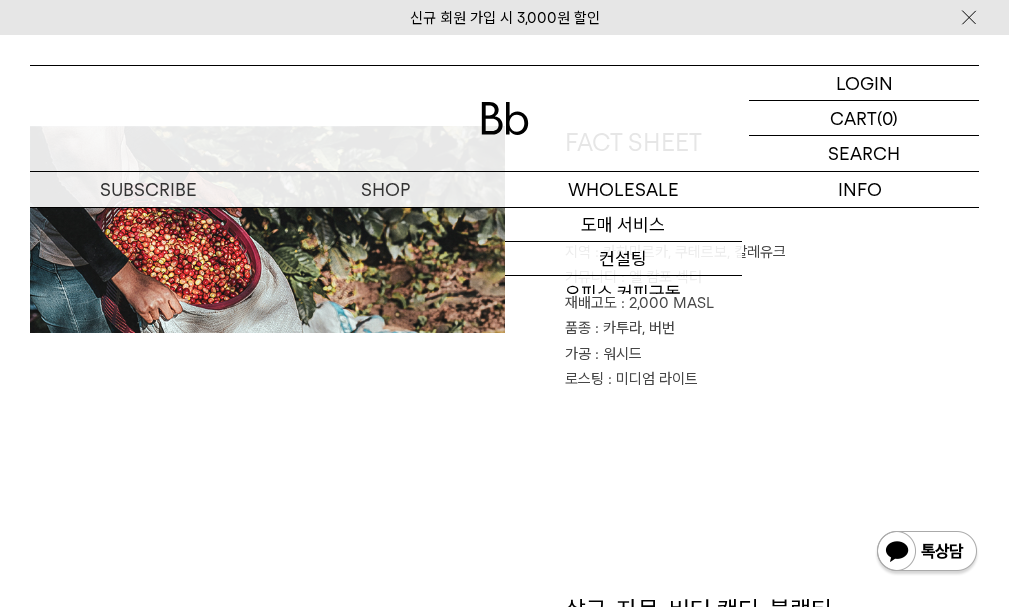 click on "로스팅
: 미디엄 라이트" at bounding box center (772, 380) 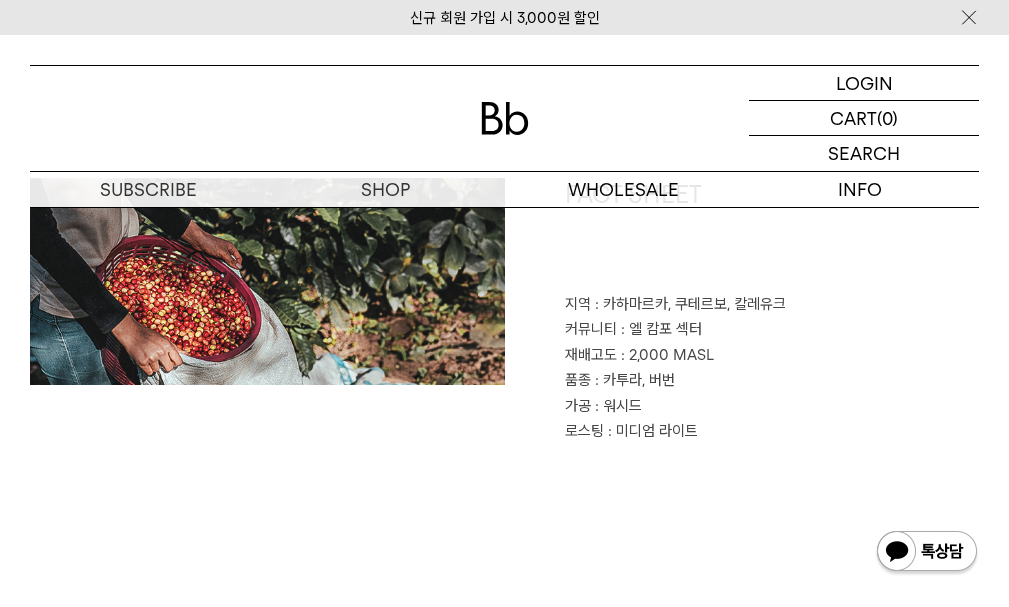 scroll, scrollTop: 800, scrollLeft: 0, axis: vertical 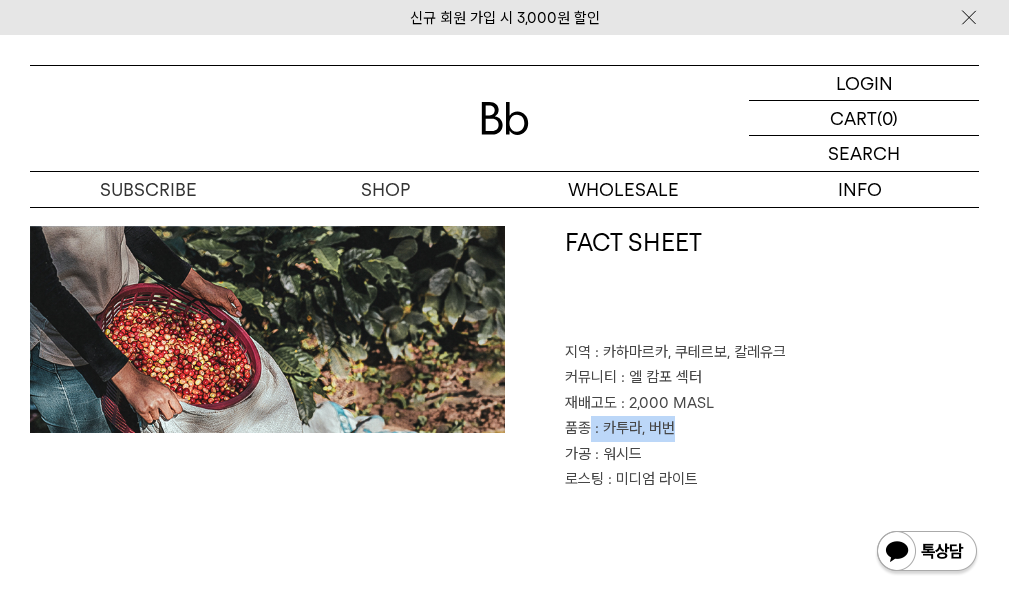 drag, startPoint x: 672, startPoint y: 424, endPoint x: 592, endPoint y: 421, distance: 80.05623 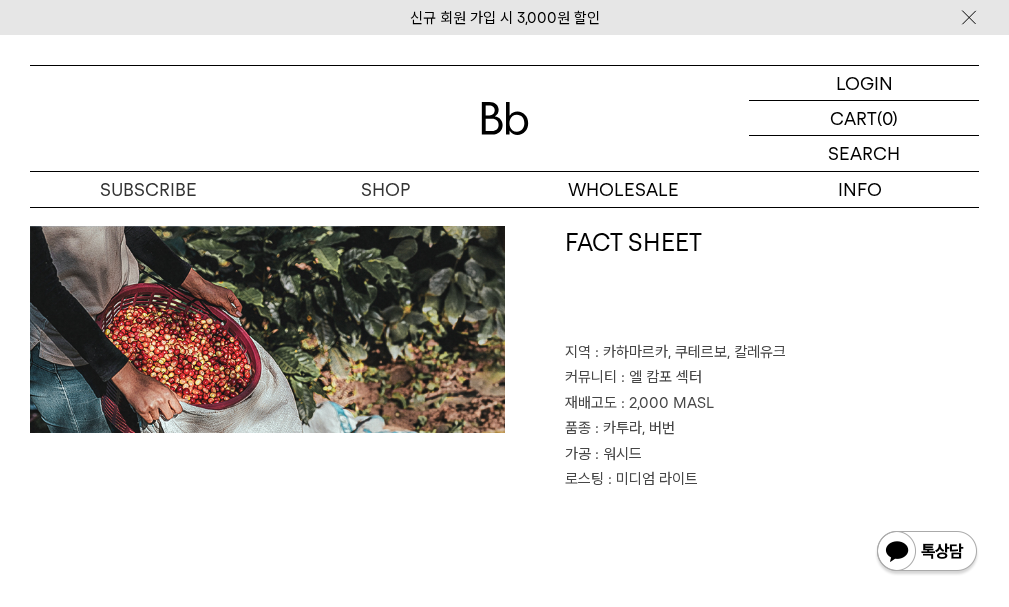 drag, startPoint x: 689, startPoint y: 405, endPoint x: 613, endPoint y: 130, distance: 285.3086 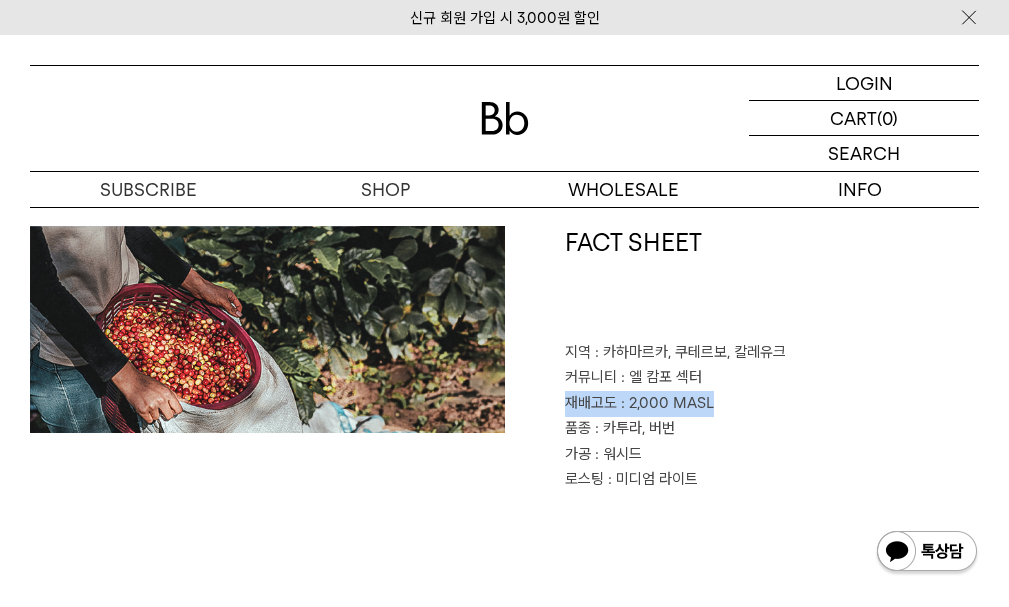 drag, startPoint x: 709, startPoint y: 403, endPoint x: 548, endPoint y: 400, distance: 161.02795 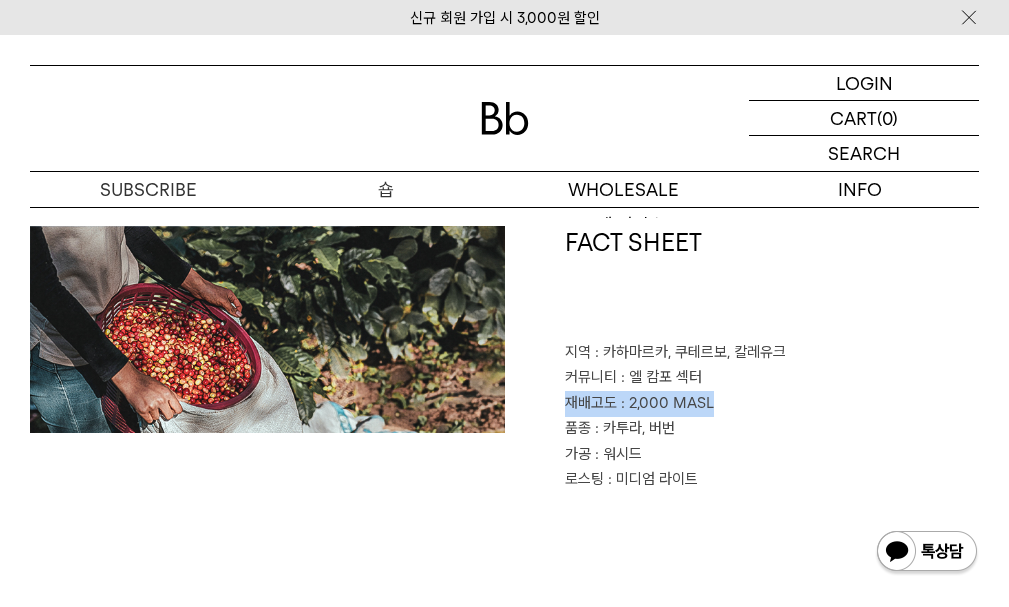 copy on "재배고도
: 2,000 MASL" 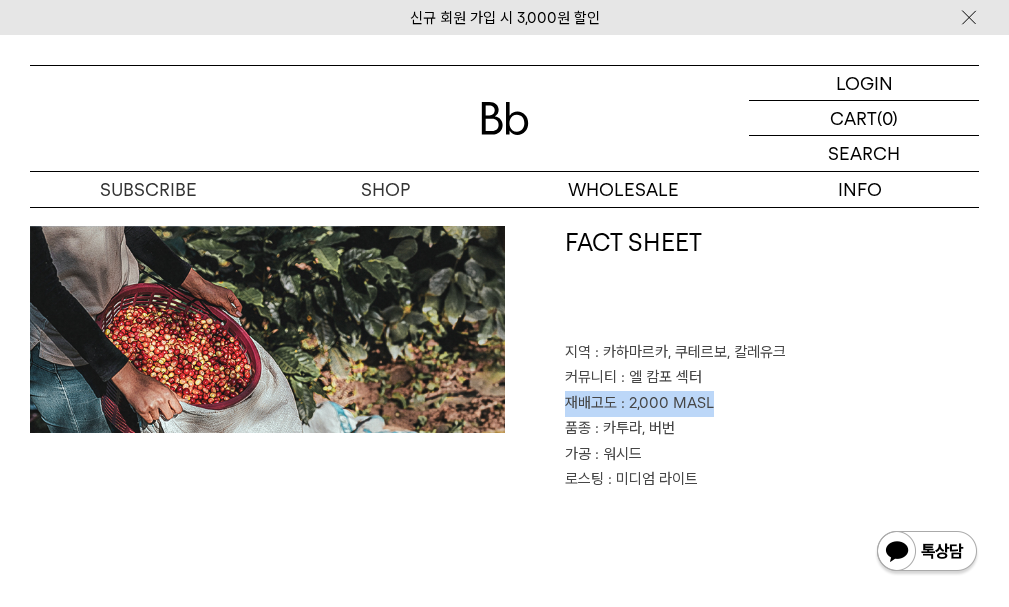 click on "재배고도
: 2,000 MASL" at bounding box center (772, 404) 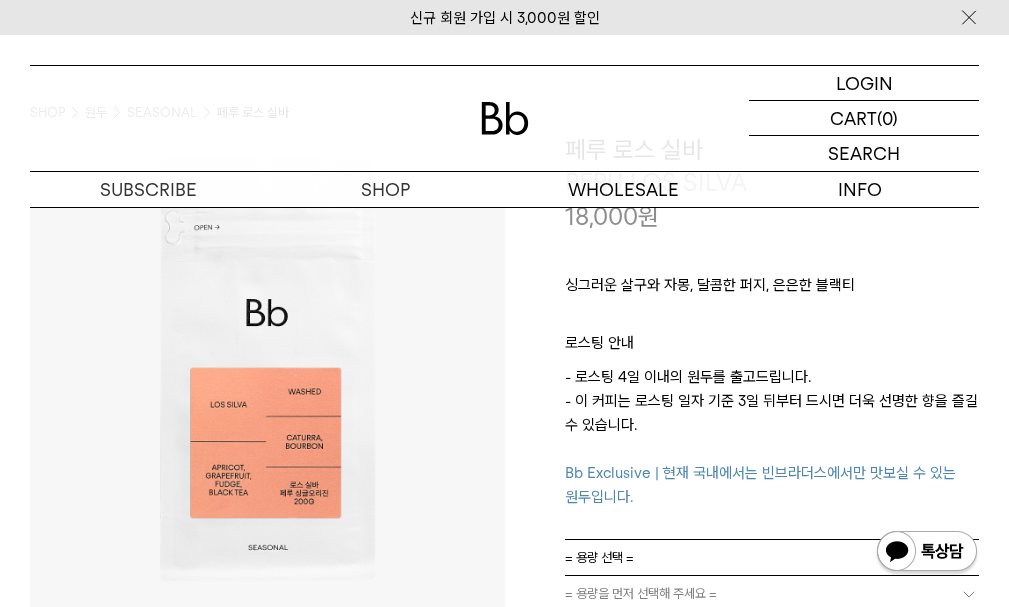 scroll, scrollTop: 0, scrollLeft: 0, axis: both 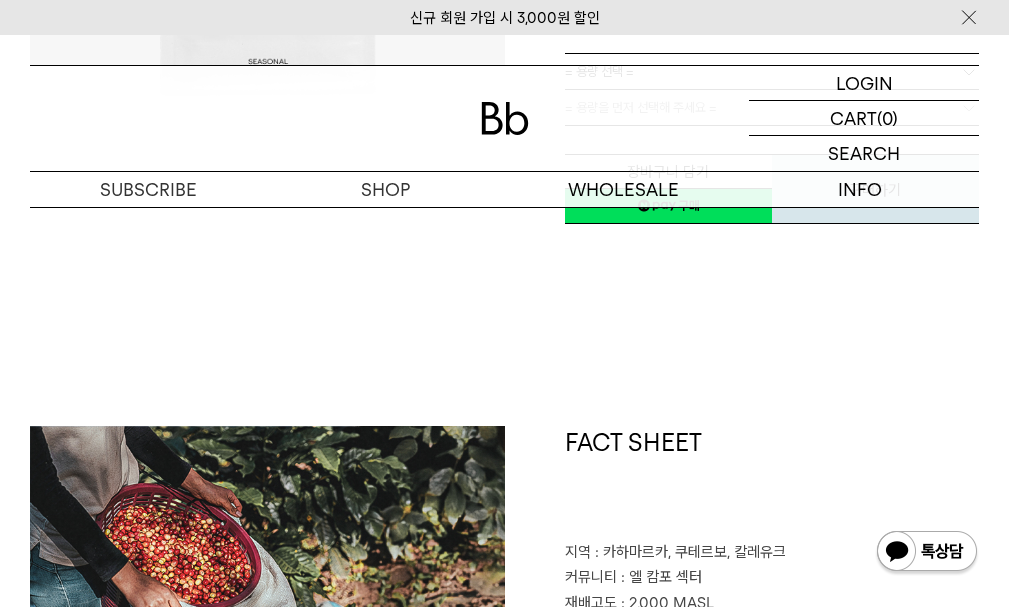 click on "FACT SHEET" at bounding box center (772, 483) 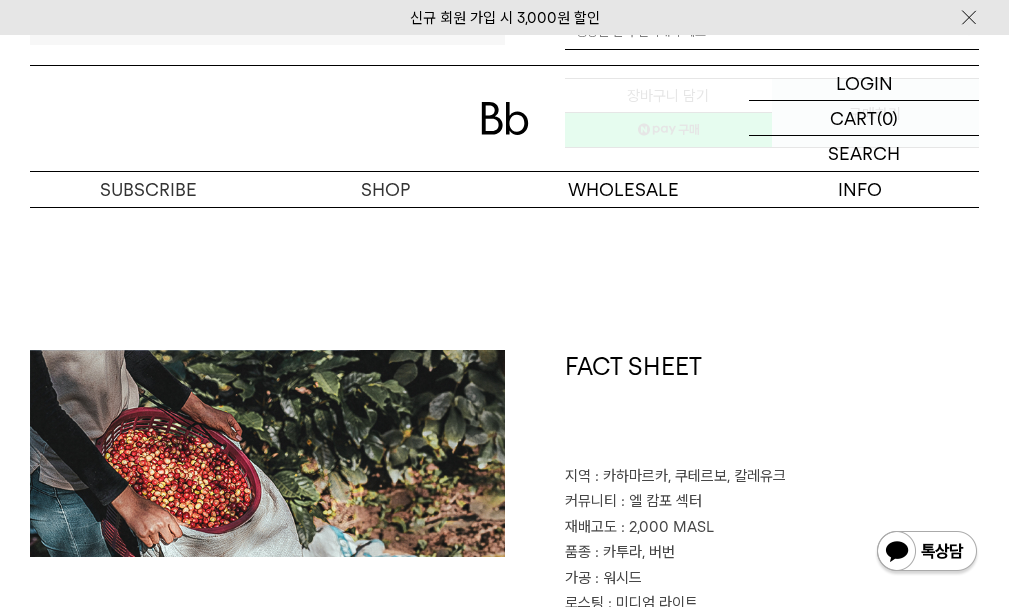 scroll, scrollTop: 800, scrollLeft: 0, axis: vertical 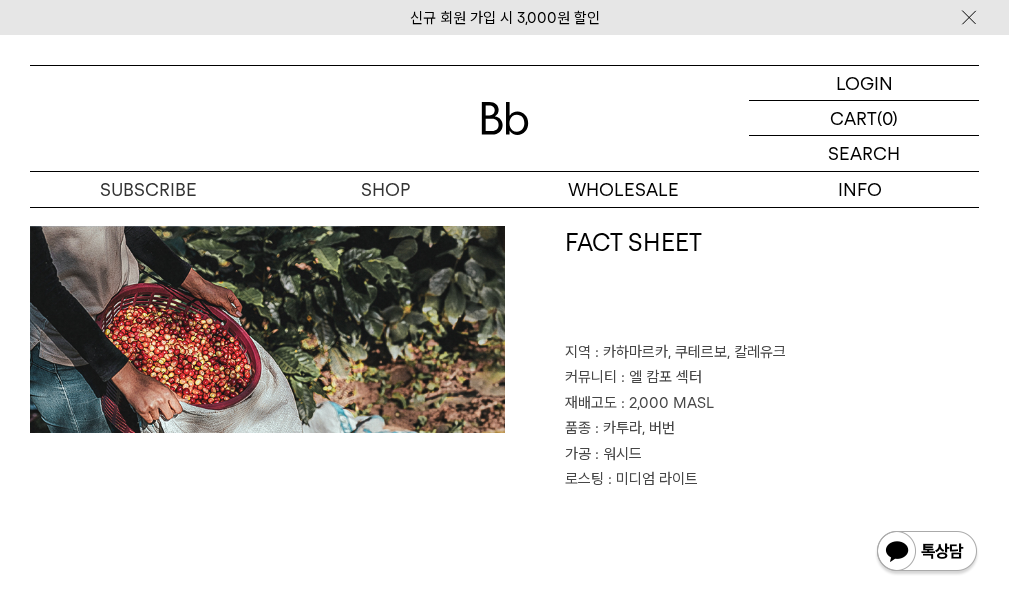 click on "FACT SHEET
지역
: 카하마르카, 쿠테르보, 칼레유크
커뮤니티
: 엘 캄포 섹터
재배고도
: 2,000 MASL
품종
: 카투라, 버번
가공
: 워시드
로스팅
: 미디엄 라이트" at bounding box center [504, 459] 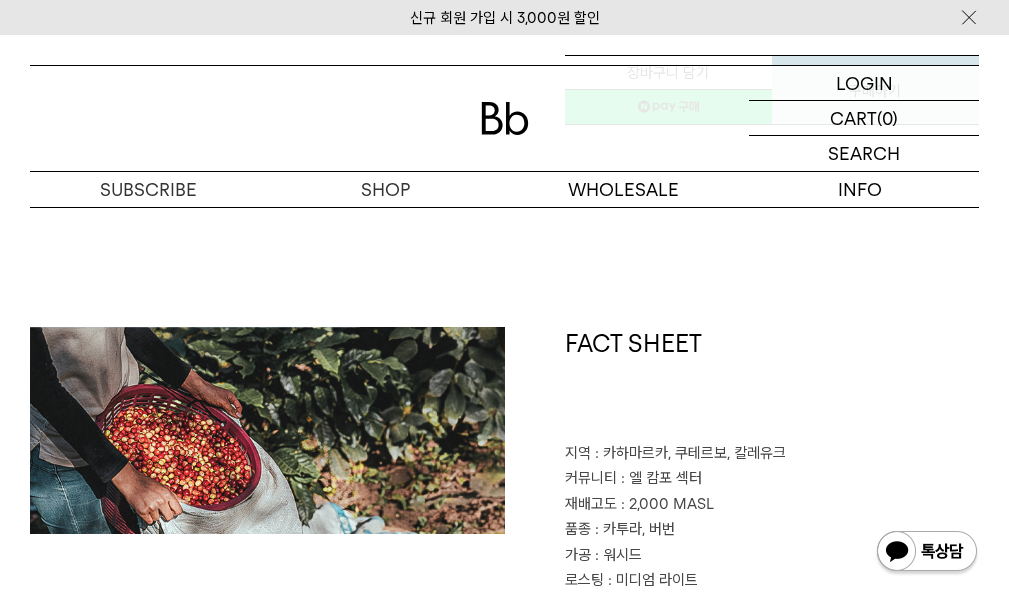scroll, scrollTop: 700, scrollLeft: 0, axis: vertical 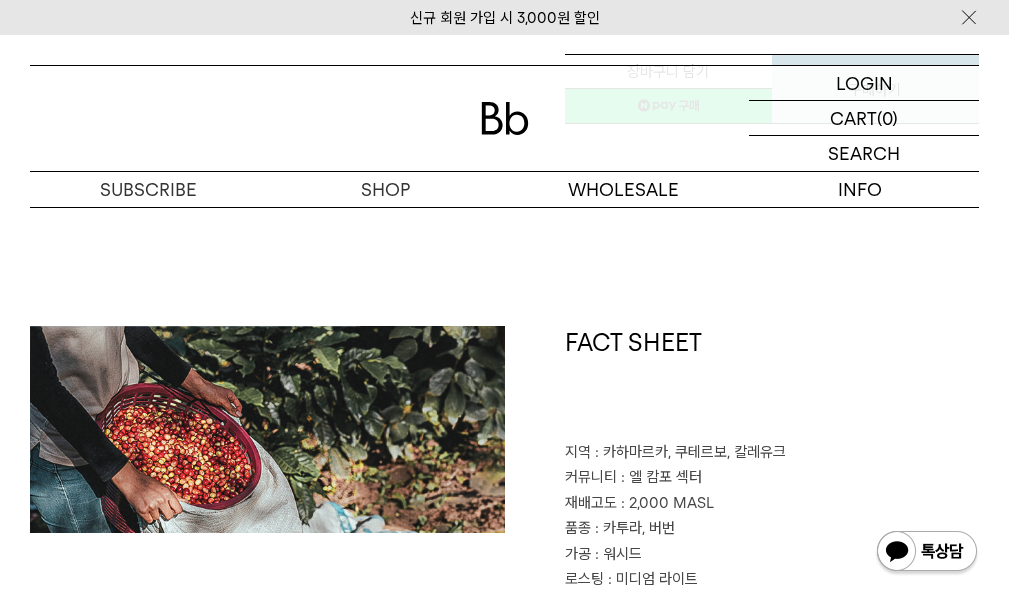 click on "FACT SHEET
지역
: 카하마르카, 쿠테르보, 칼레유크
커뮤니티
: 엘 캄포 섹터
재배고도
: 2,000 MASL
품종
: 카투라, 버번
가공
: 워시드
로스팅
: 미디엄 라이트" at bounding box center (742, 459) 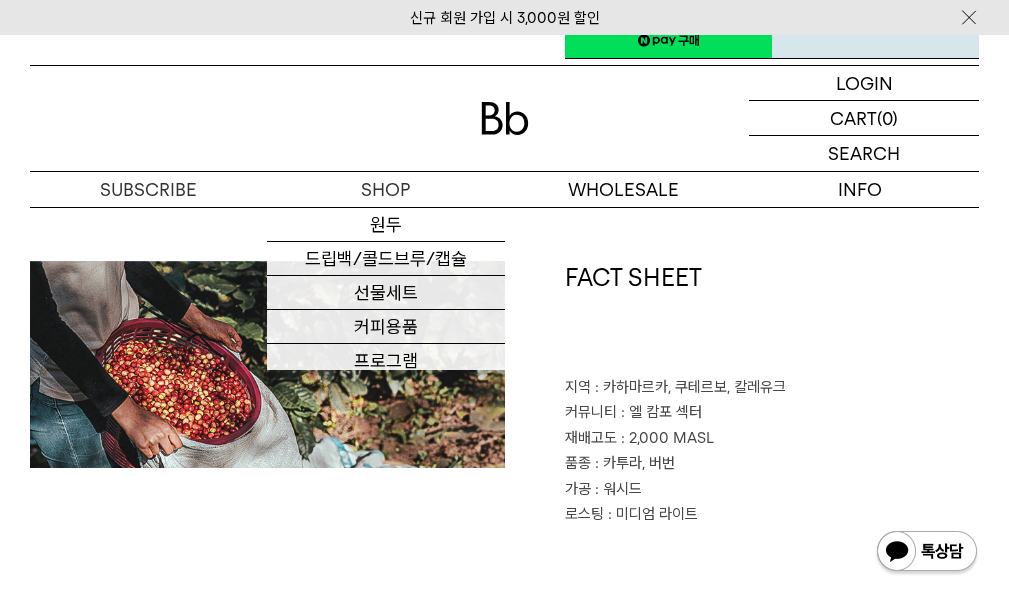 scroll, scrollTop: 800, scrollLeft: 0, axis: vertical 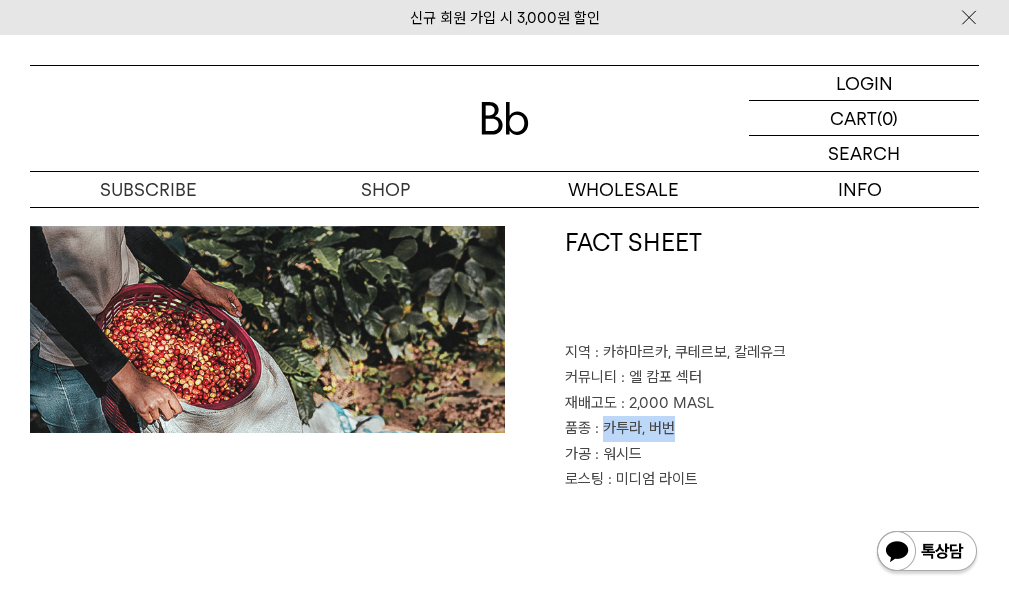 drag, startPoint x: 672, startPoint y: 429, endPoint x: 602, endPoint y: 427, distance: 70.028564 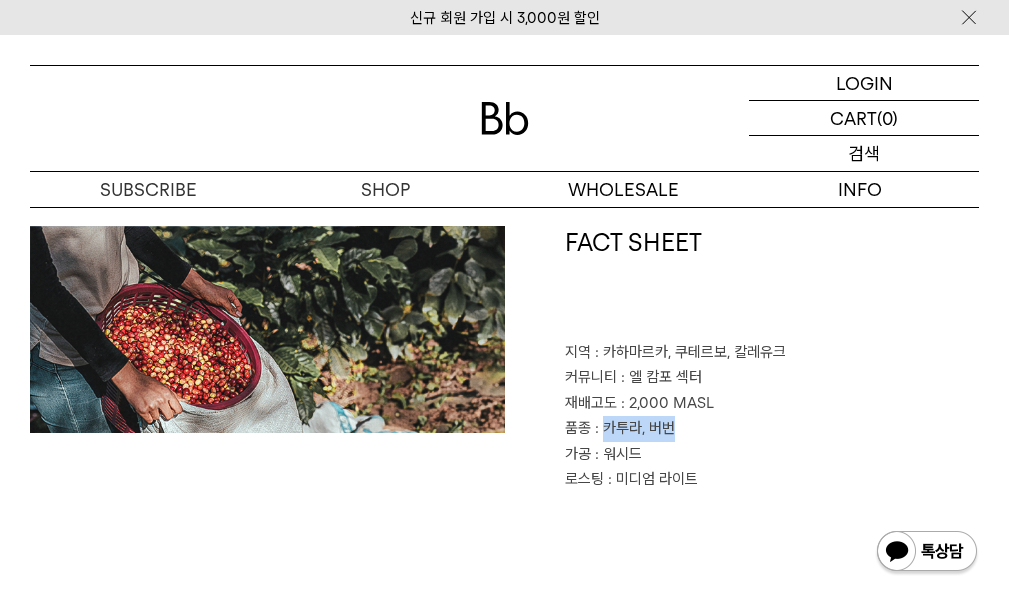 copy on "카투라, 버번" 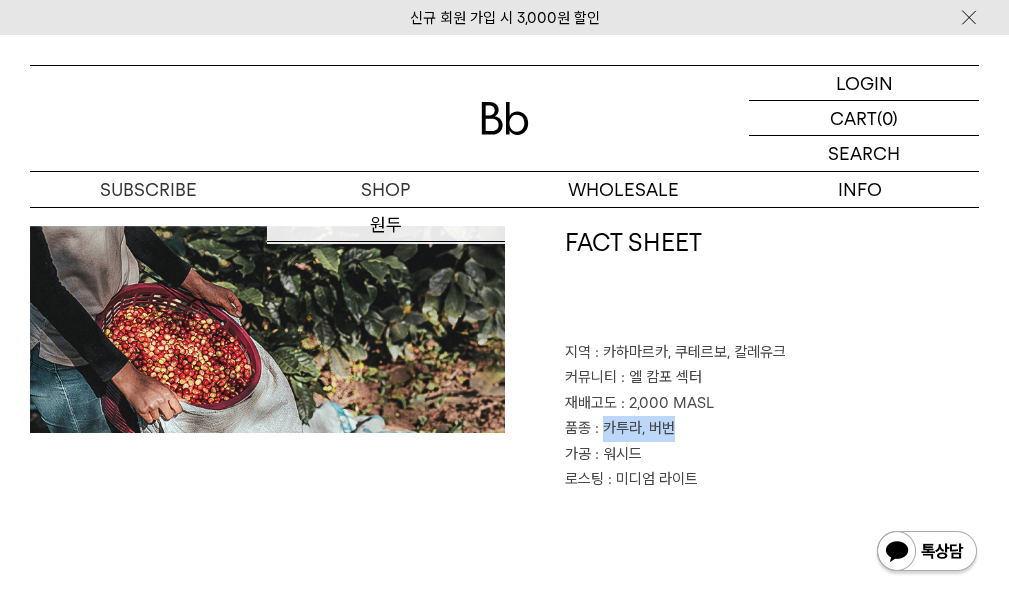 click on "품종
: 카투라, 버번" at bounding box center (772, 429) 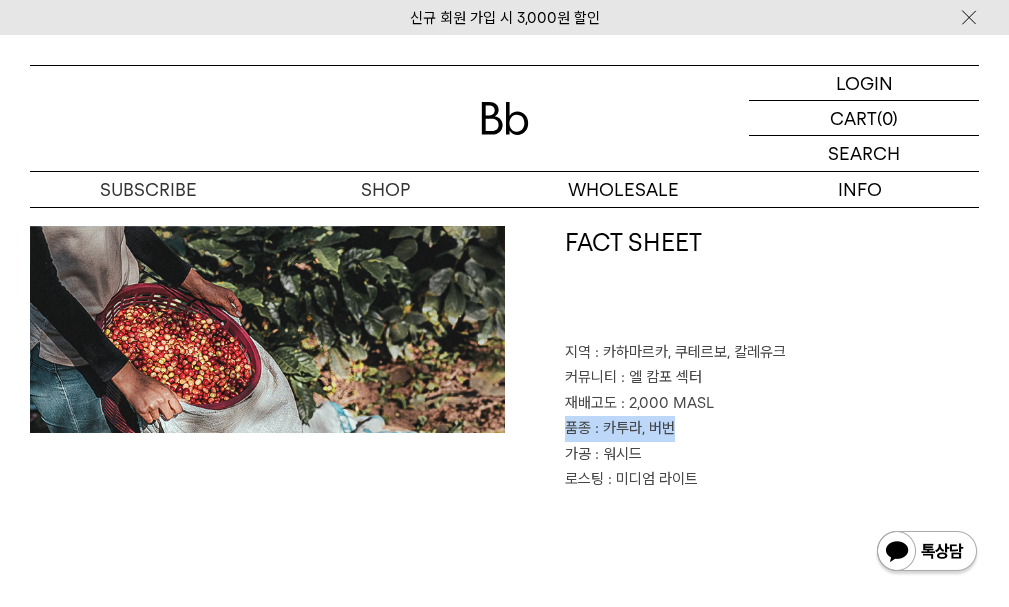 drag, startPoint x: 669, startPoint y: 429, endPoint x: 558, endPoint y: 425, distance: 111.07205 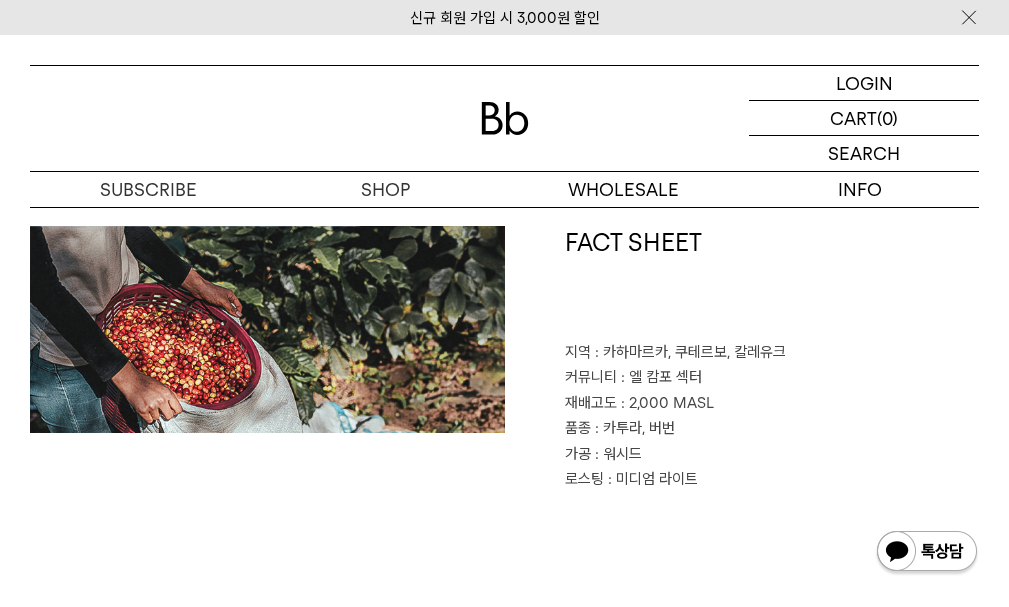 click on "가공
: 워시드" at bounding box center [772, 455] 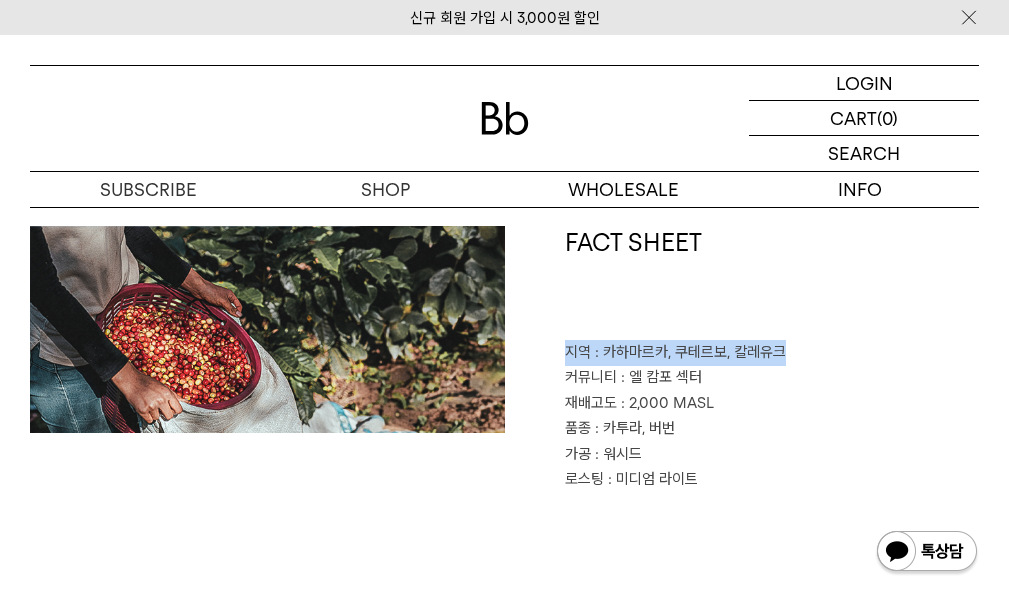 drag, startPoint x: 778, startPoint y: 352, endPoint x: 561, endPoint y: 354, distance: 217.00922 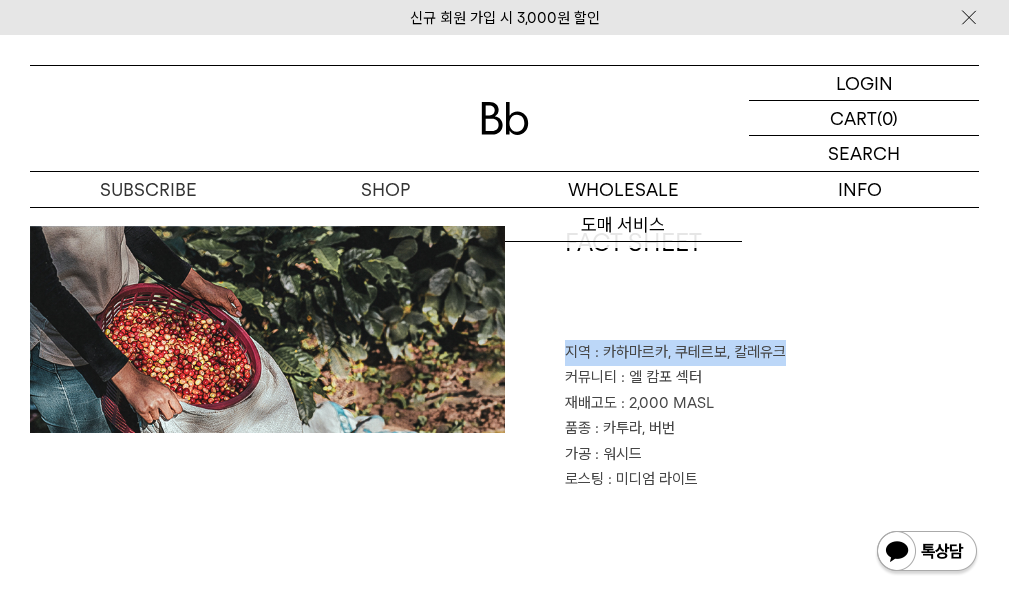 copy on "지역
: 카하마르카, 쿠테르보, 칼레유크" 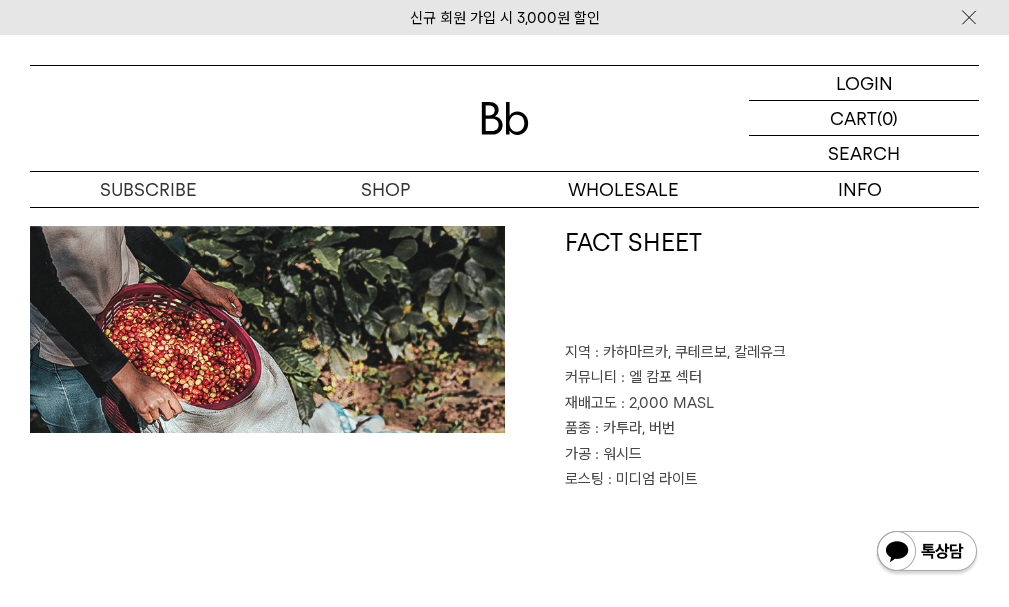 click on "FACT SHEET" at bounding box center (772, 283) 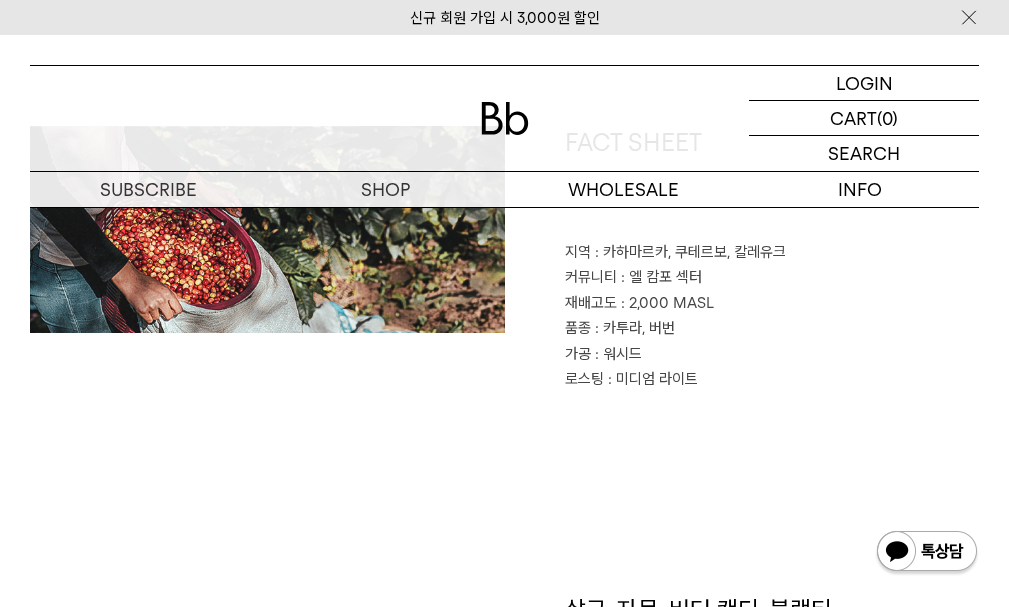 click on "FACT SHEET
지역
: 카하마르카, 쿠테르보, 칼레유크
커뮤니티
: 엘 캄포 섹터
재배고도
: 2,000 MASL
품종
: 카투라, 버번
가공
: 워시드
로스팅
: 미디엄 라이트" at bounding box center (742, 259) 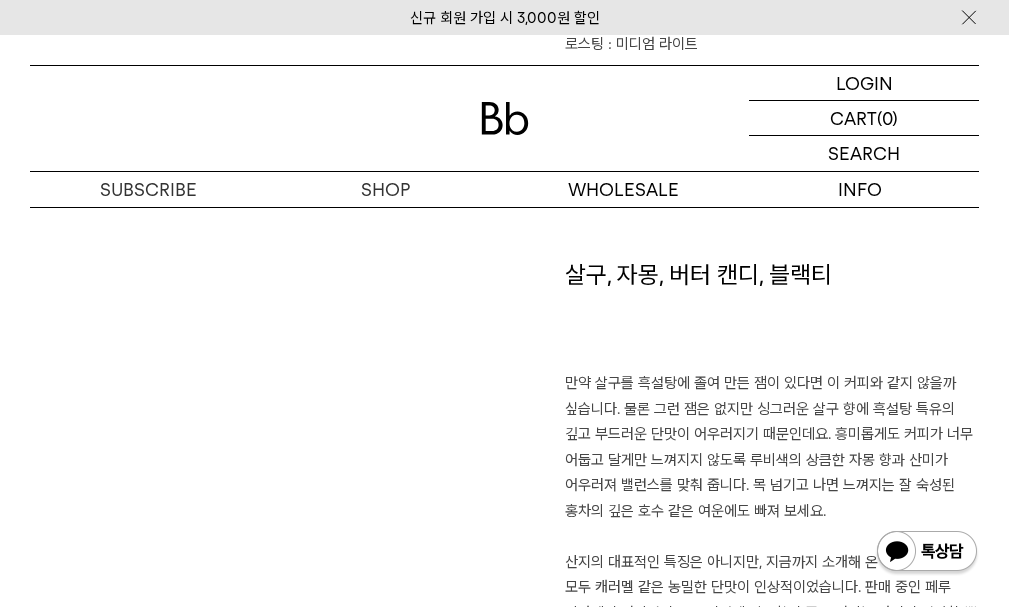 scroll, scrollTop: 1200, scrollLeft: 0, axis: vertical 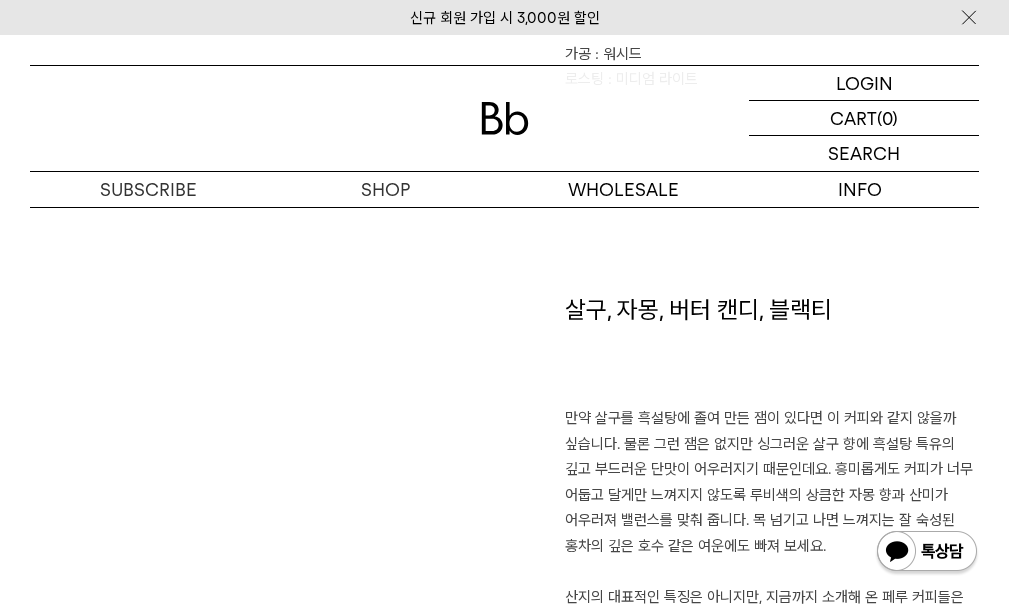 click on "살구, 자몽, 버터 캔디, 블랙티" at bounding box center [772, 350] 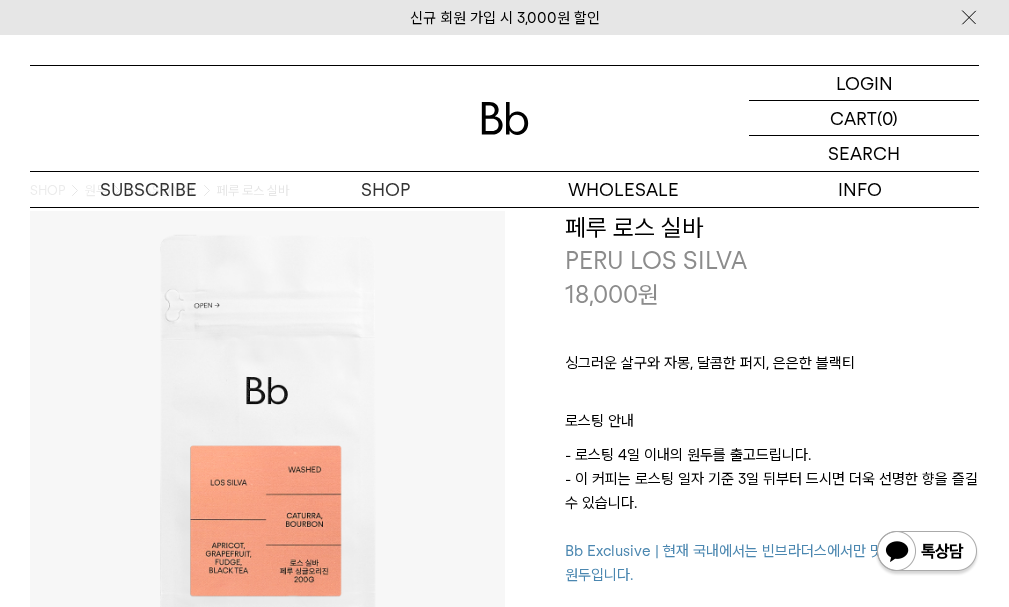 scroll, scrollTop: 0, scrollLeft: 0, axis: both 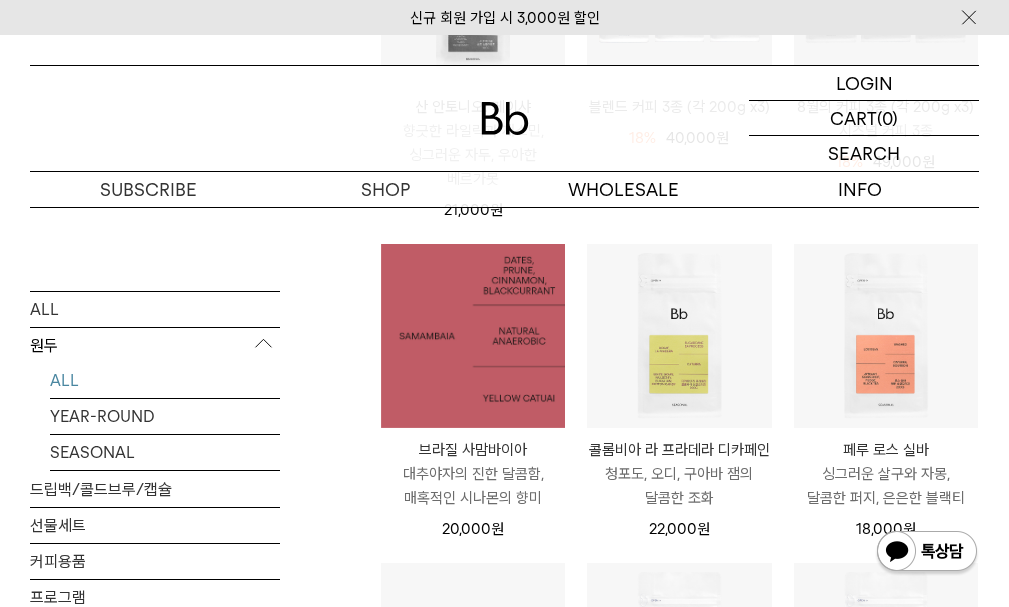 click at bounding box center (473, 336) 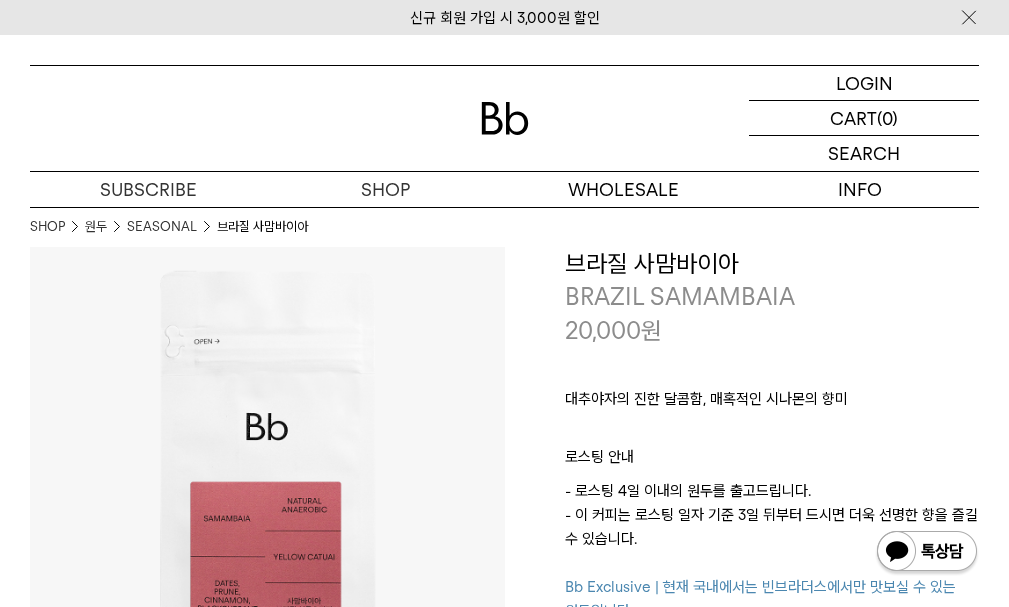 scroll, scrollTop: 200, scrollLeft: 0, axis: vertical 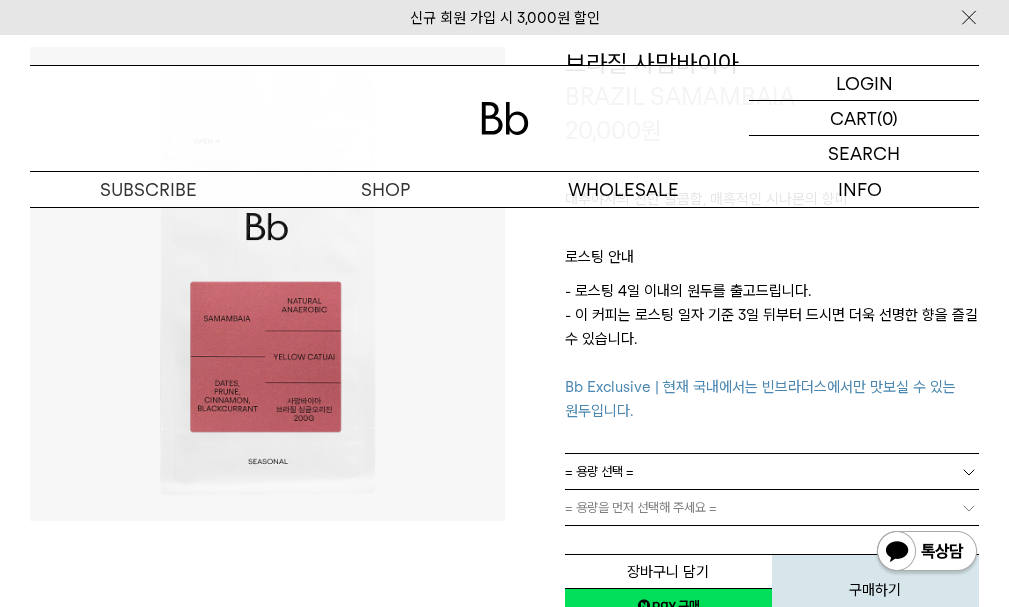 click on "- 로스팅 [DAYS]일 이내의 원두를 출고드립니다.
- 이 커피는 로스팅 일자 기준 [DAYS]일 뒤부터 드시면 더욱 선명한 향을 즐길 수 있습니다.
Bb Exclusive | 현재 국내에서는 빈브라더스에서만 맛보실 수 있는 원두입니다." at bounding box center [772, 351] 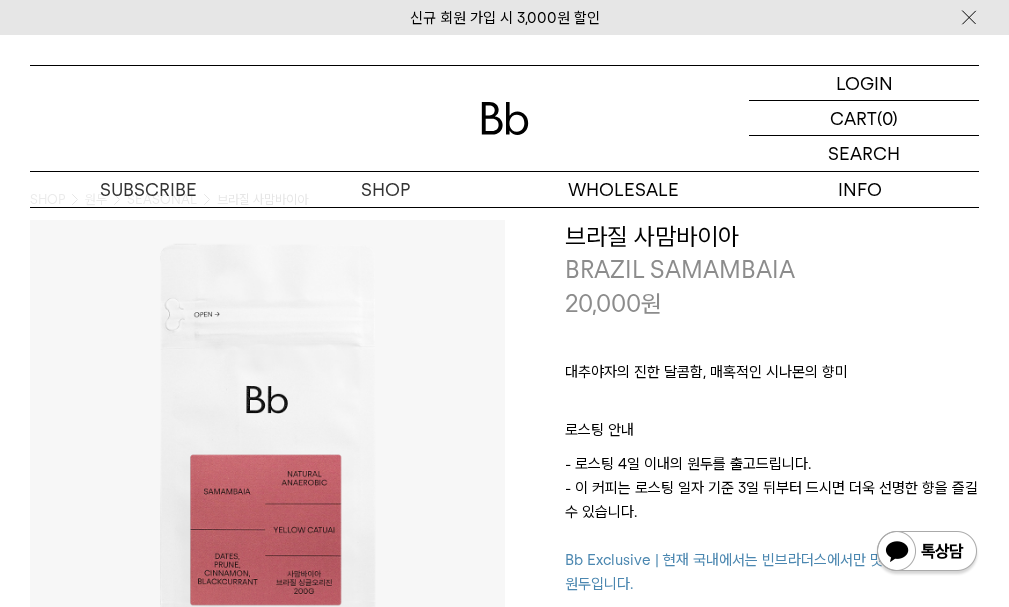 scroll, scrollTop: 0, scrollLeft: 0, axis: both 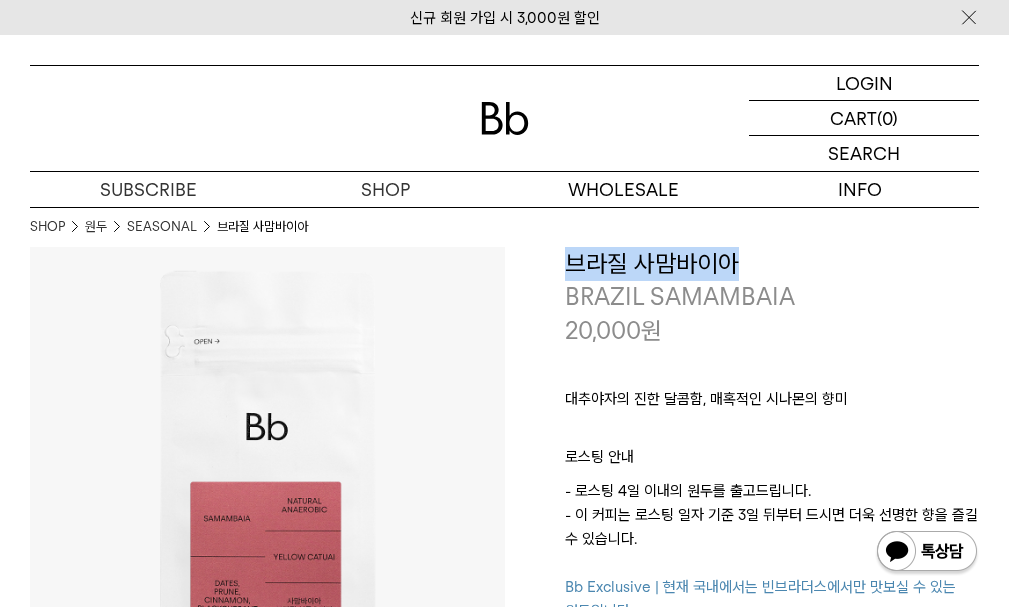drag, startPoint x: 734, startPoint y: 260, endPoint x: 551, endPoint y: 268, distance: 183.17477 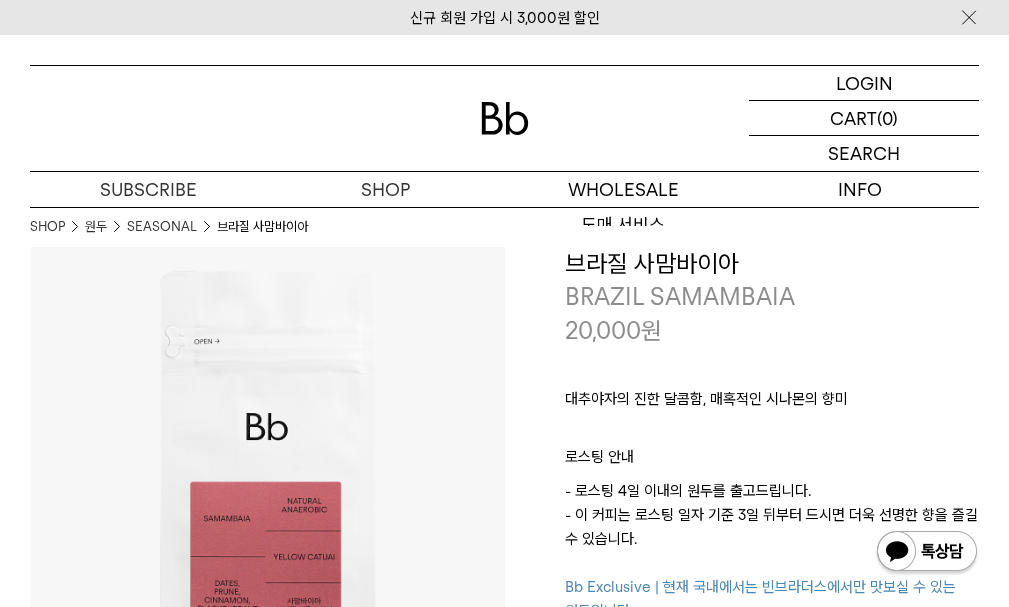 click on "대추야자의 진한 달콤함, 매혹적인 시나몬의 향미
ㅤ
로스팅 안내
- 로스팅 4일 이내의 원두를 출고드립니다.
- 이 커피는 로스팅 일자 기준 3일 뒤부터 드시면 더욱 선명한 향을 즐길 수 있습니다.
Bb Exclusive | 현재 국내에서는 빈브라더스에서만 맛보실 수 있는 원두입니다." at bounding box center [772, 500] 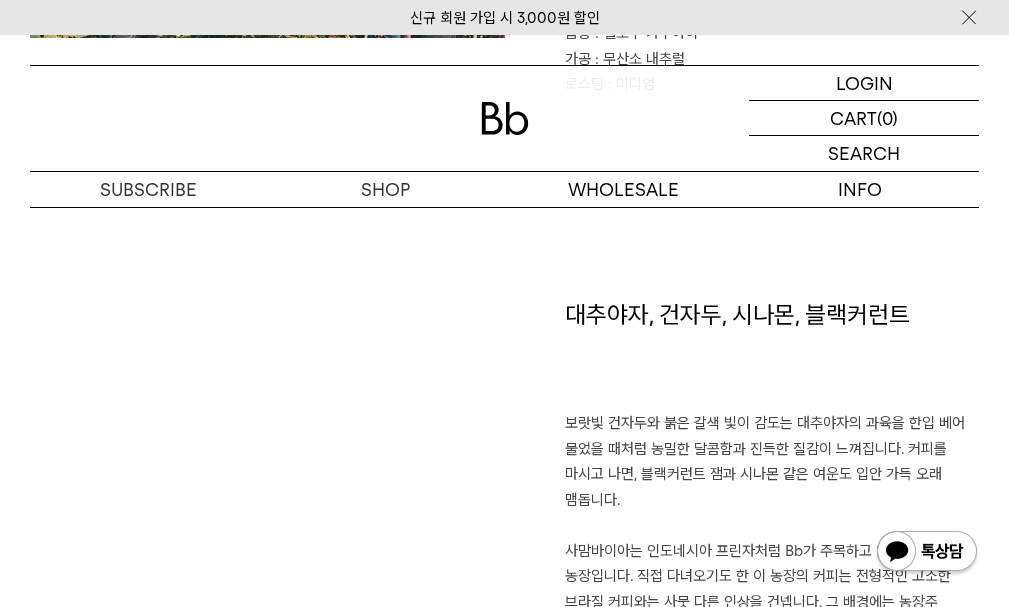 scroll, scrollTop: 1200, scrollLeft: 0, axis: vertical 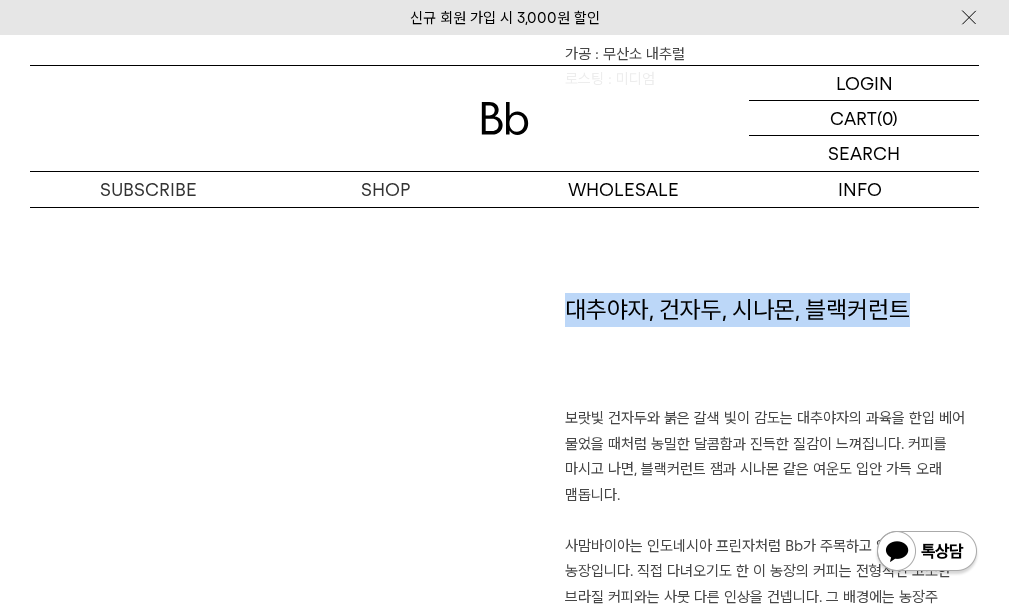 drag, startPoint x: 899, startPoint y: 308, endPoint x: 549, endPoint y: 308, distance: 350 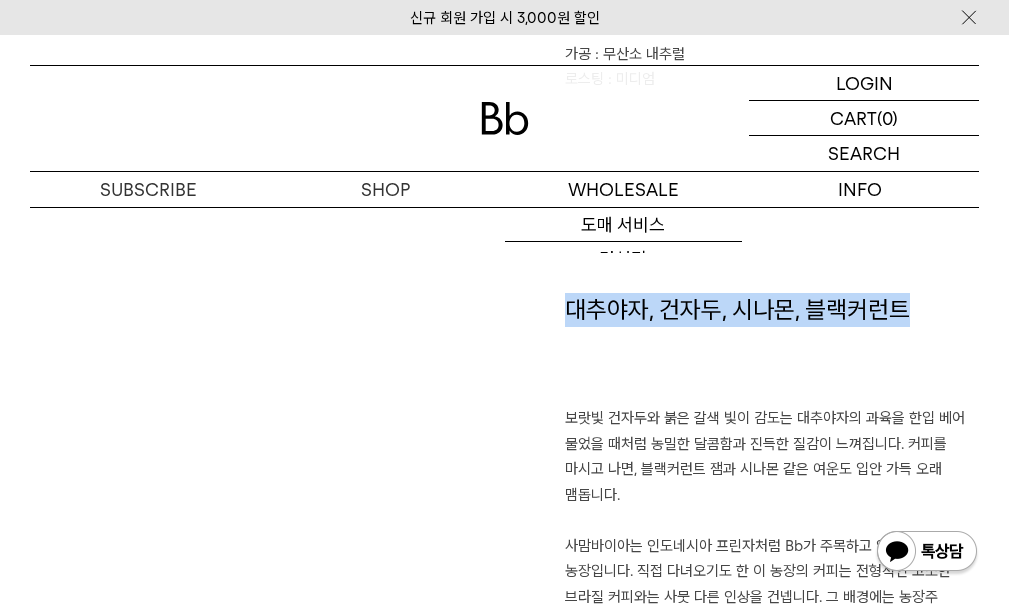 click on "대추야자, 건자두, 시나몬, 블랙커런트" at bounding box center (772, 350) 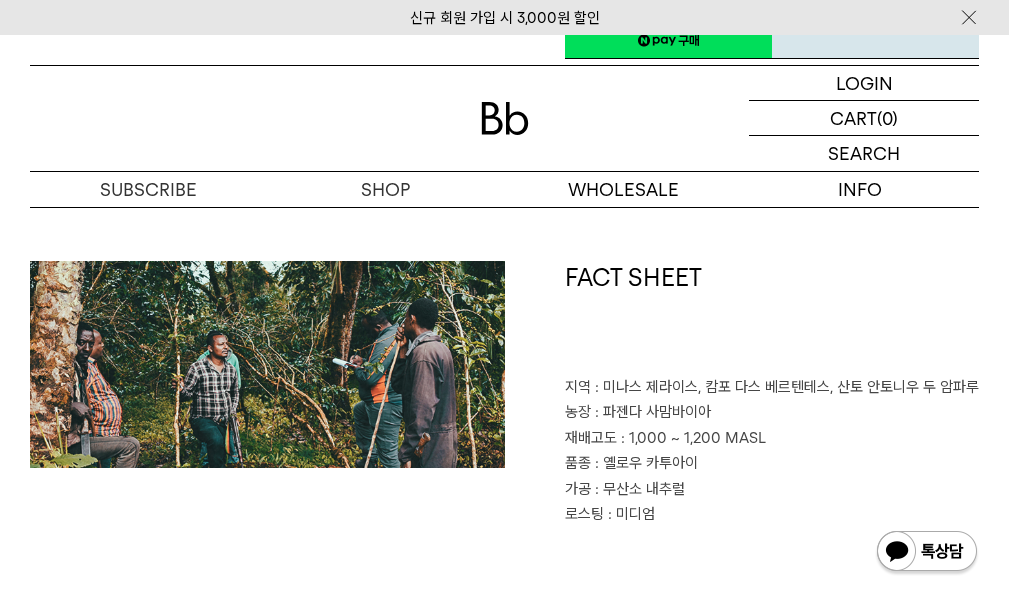 scroll, scrollTop: 800, scrollLeft: 0, axis: vertical 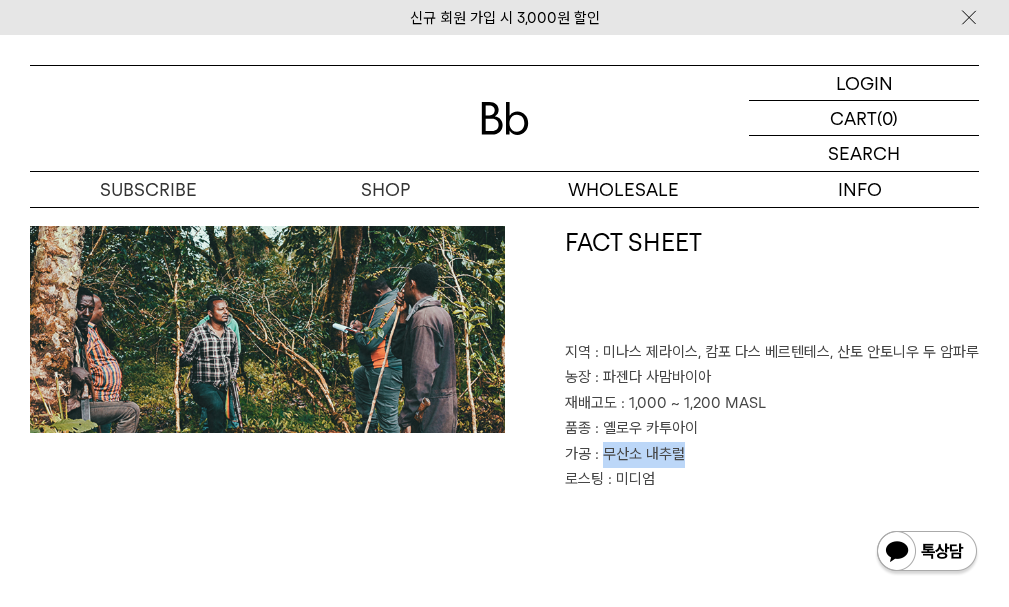 drag, startPoint x: 679, startPoint y: 457, endPoint x: 605, endPoint y: 456, distance: 74.00676 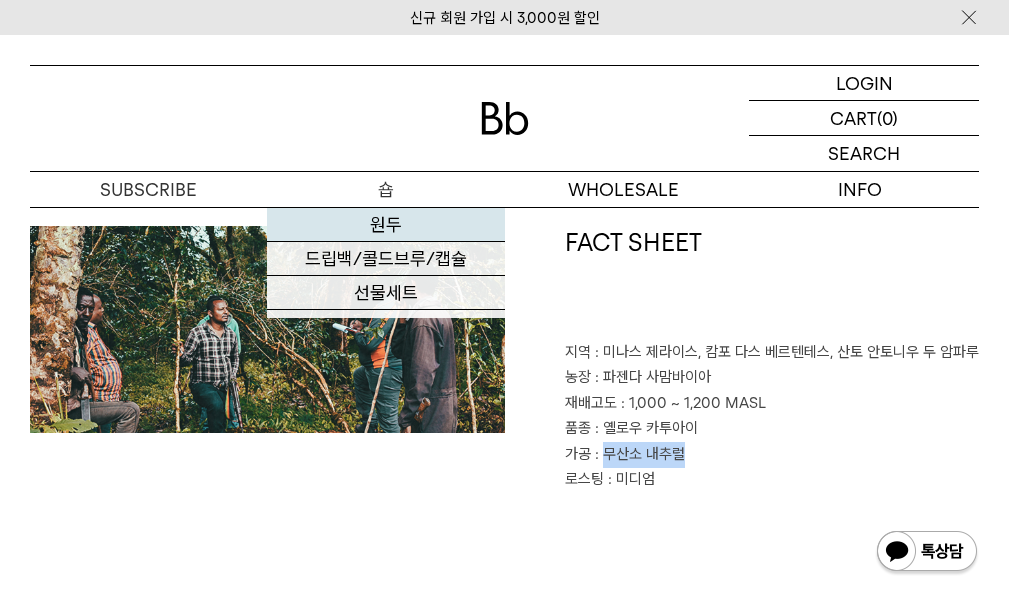 copy on "무산소 내추럴" 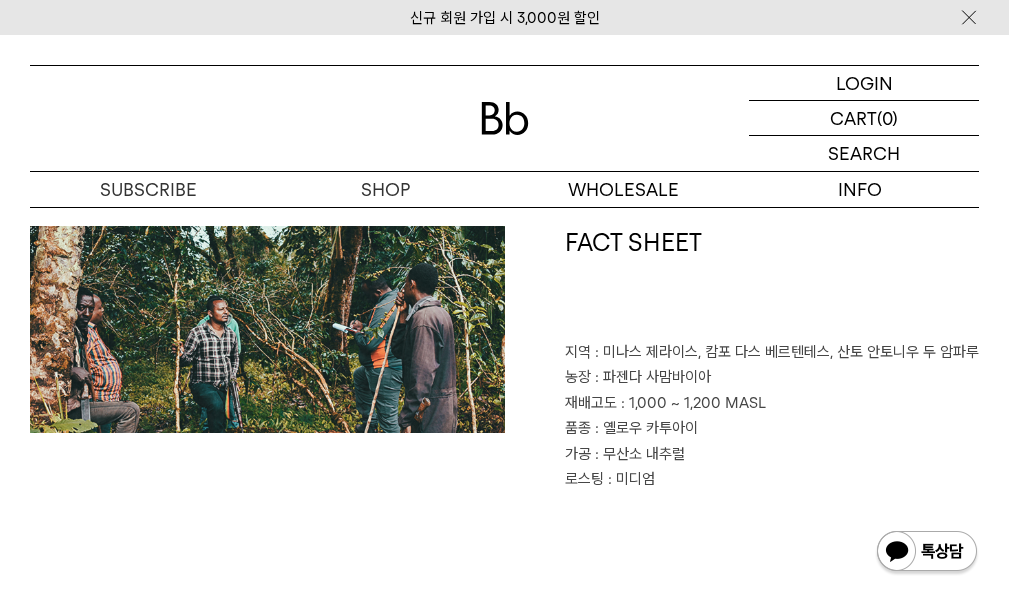 click on "로스팅
: 미디엄" at bounding box center (772, 480) 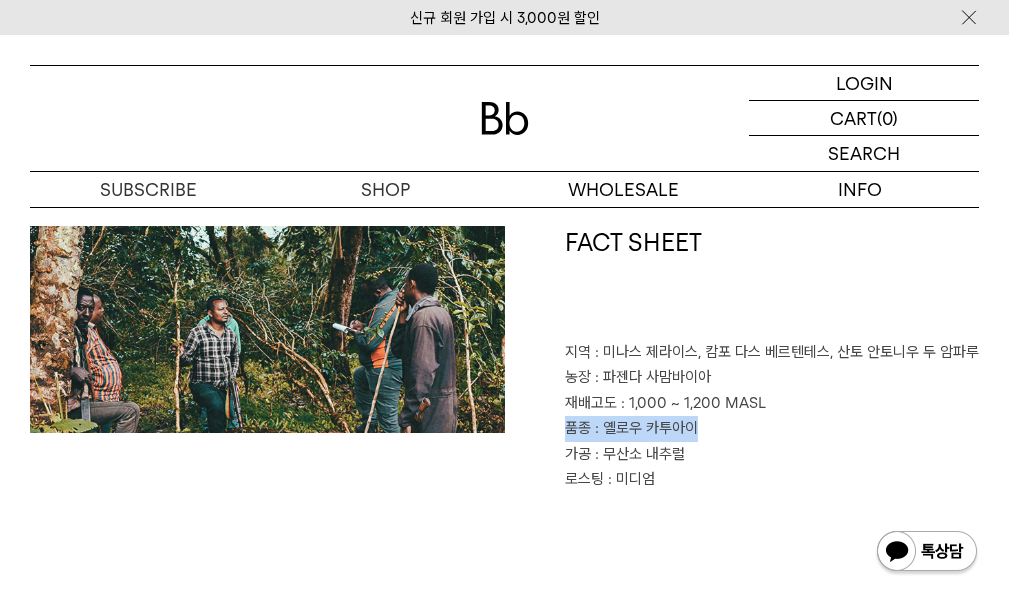 drag, startPoint x: 693, startPoint y: 429, endPoint x: 542, endPoint y: 432, distance: 151.0298 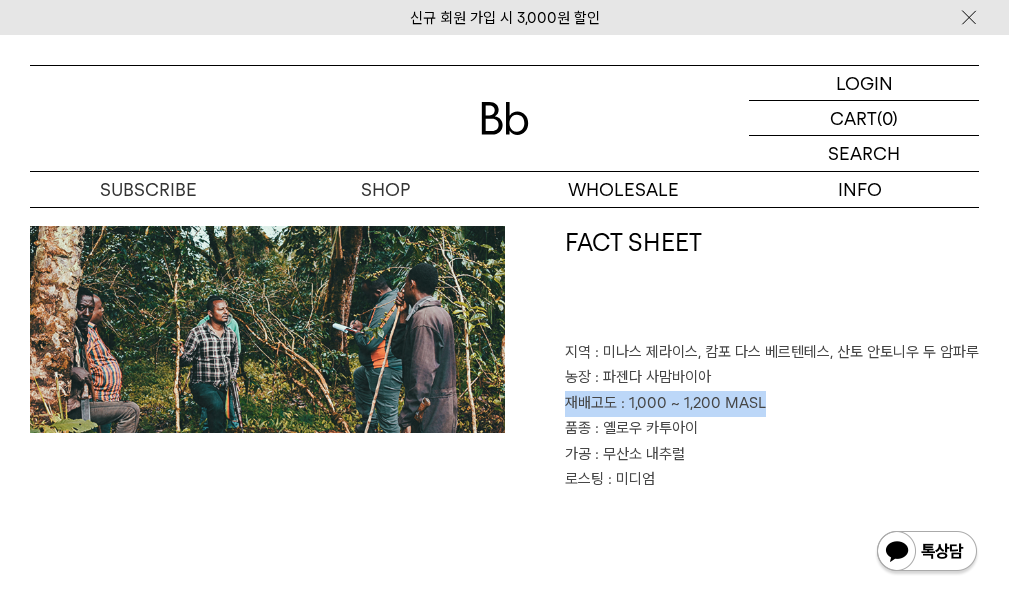 drag, startPoint x: 759, startPoint y: 401, endPoint x: 555, endPoint y: 412, distance: 204.29636 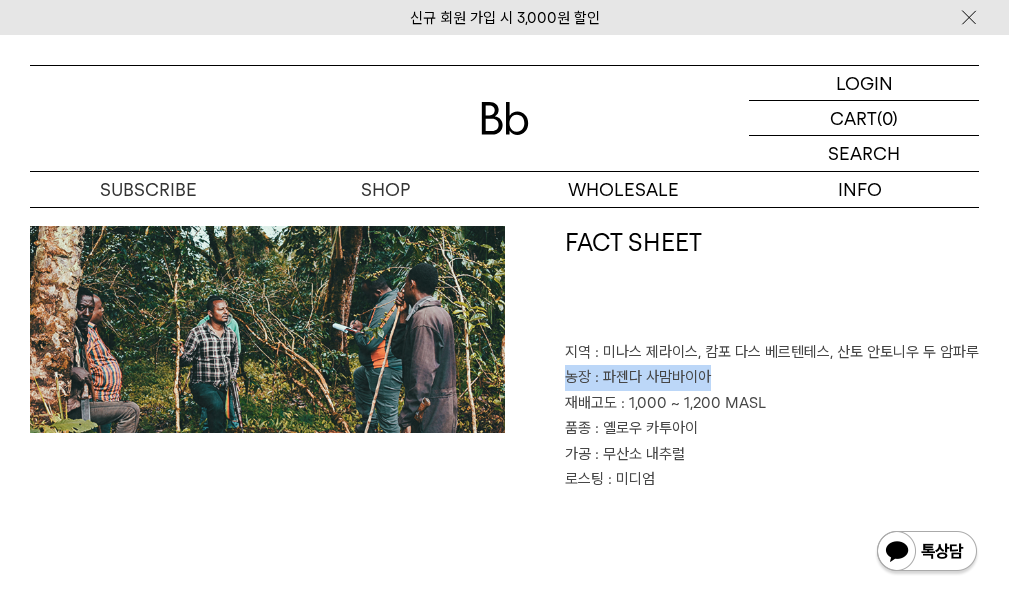drag, startPoint x: 707, startPoint y: 383, endPoint x: 567, endPoint y: 387, distance: 140.05713 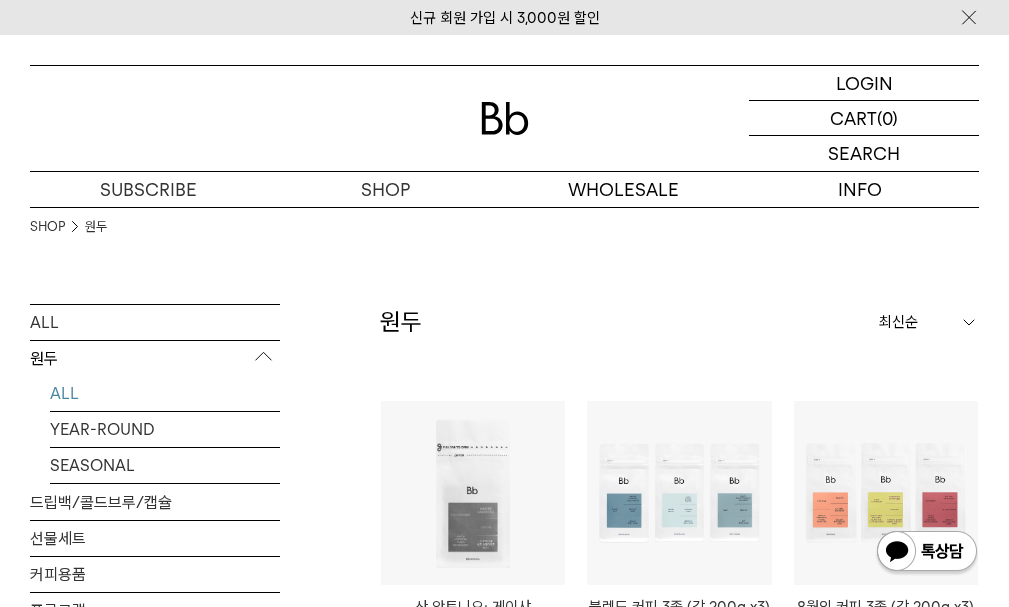 scroll, scrollTop: 465, scrollLeft: 0, axis: vertical 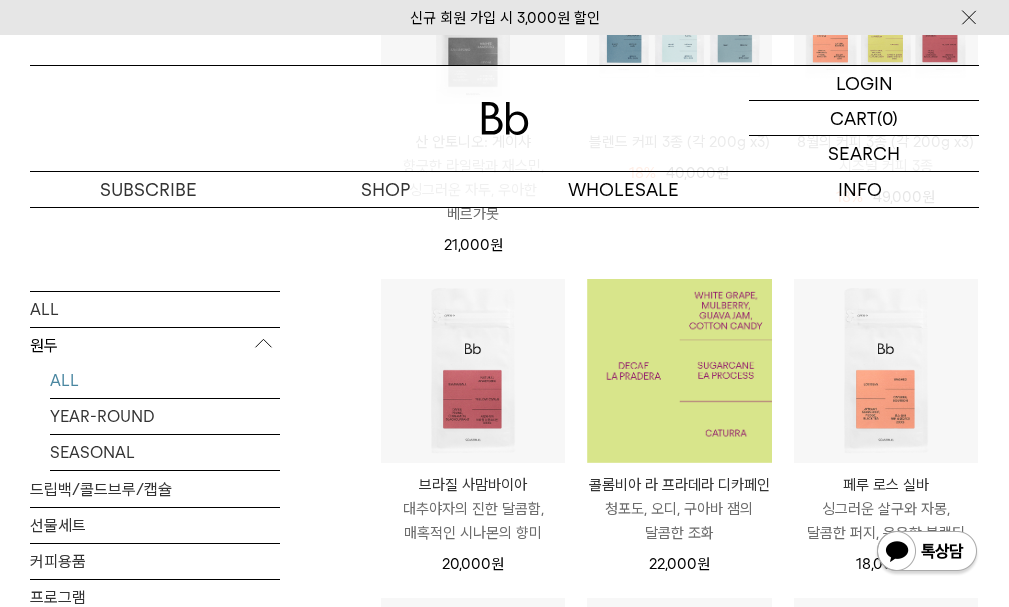 click at bounding box center (679, 371) 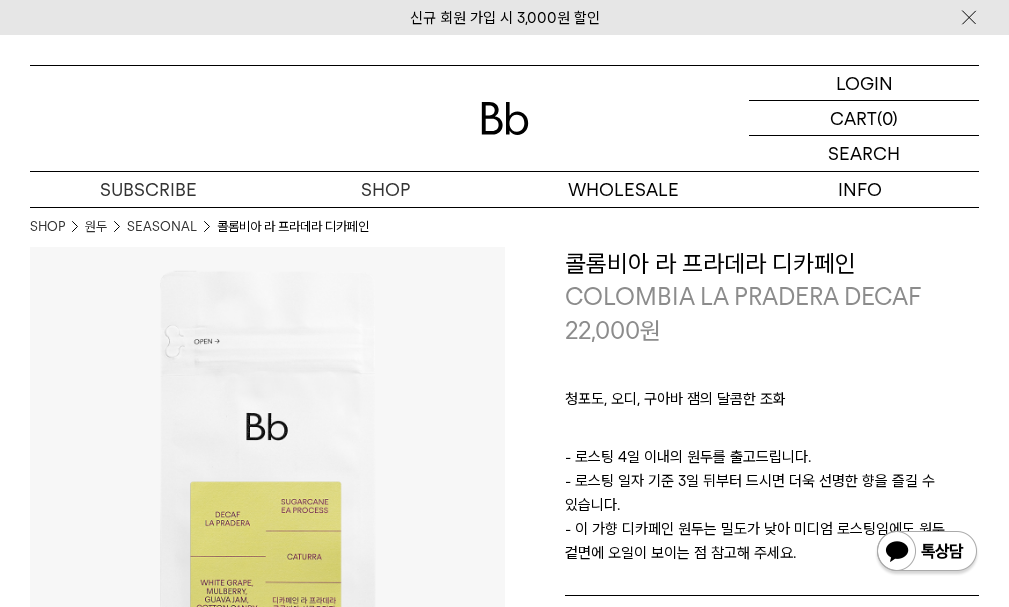 scroll, scrollTop: 0, scrollLeft: 0, axis: both 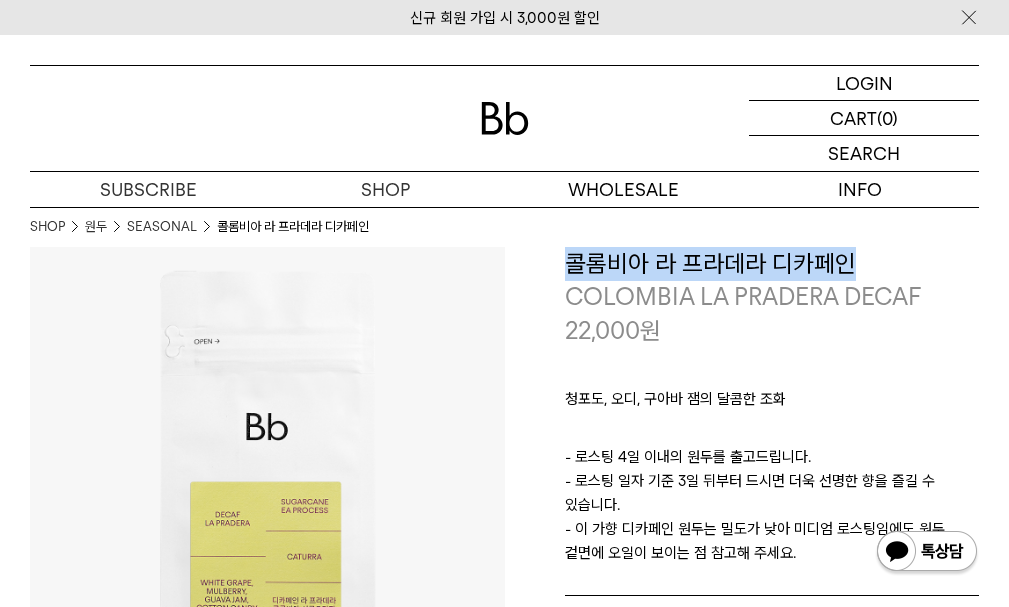 click on "콜롬비아 라 프라데라 디카페인" at bounding box center (772, 264) 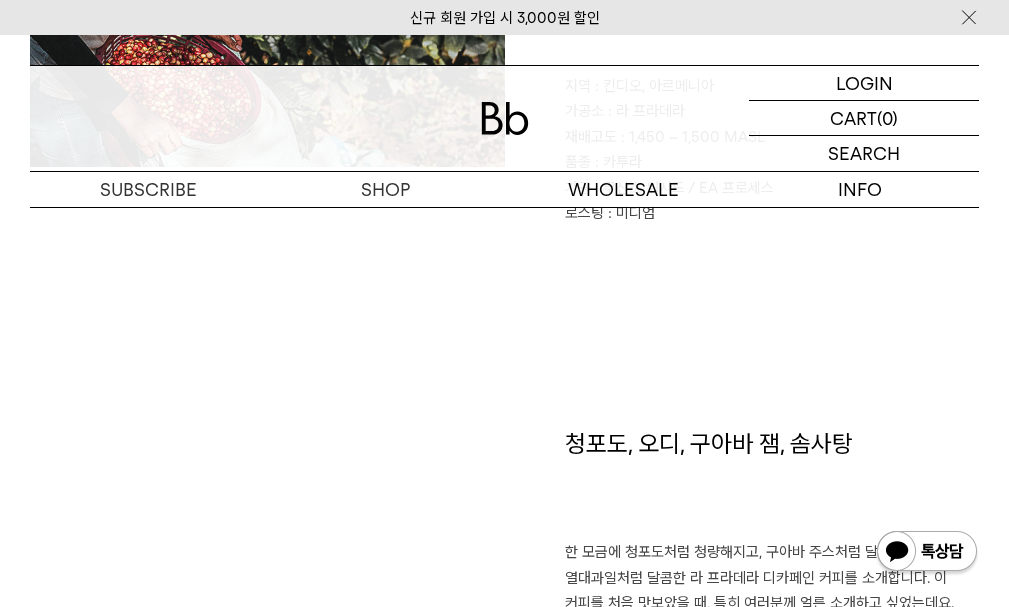 scroll, scrollTop: 1100, scrollLeft: 0, axis: vertical 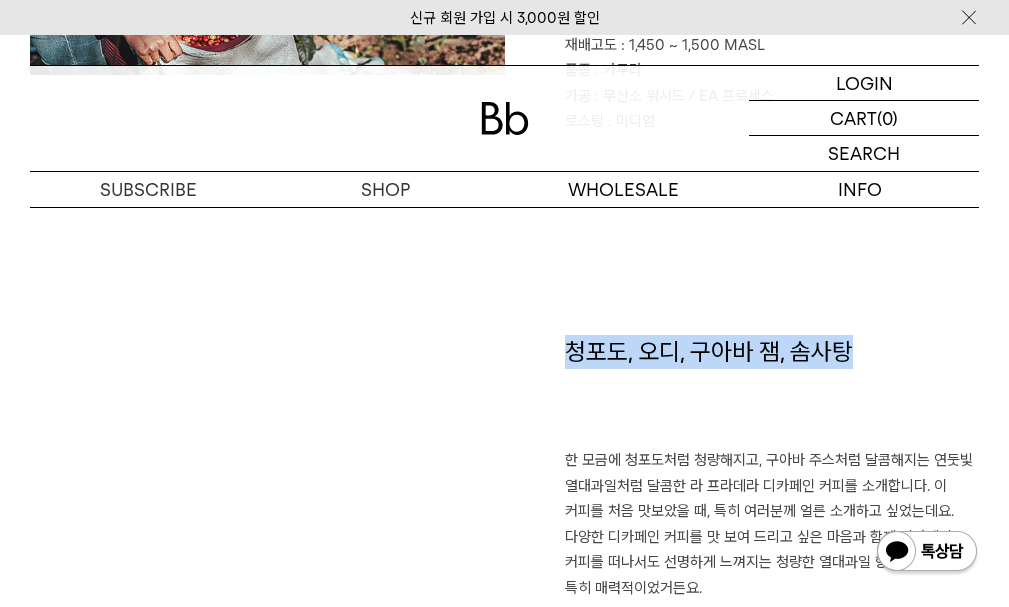 drag, startPoint x: 845, startPoint y: 348, endPoint x: 565, endPoint y: 351, distance: 280.01608 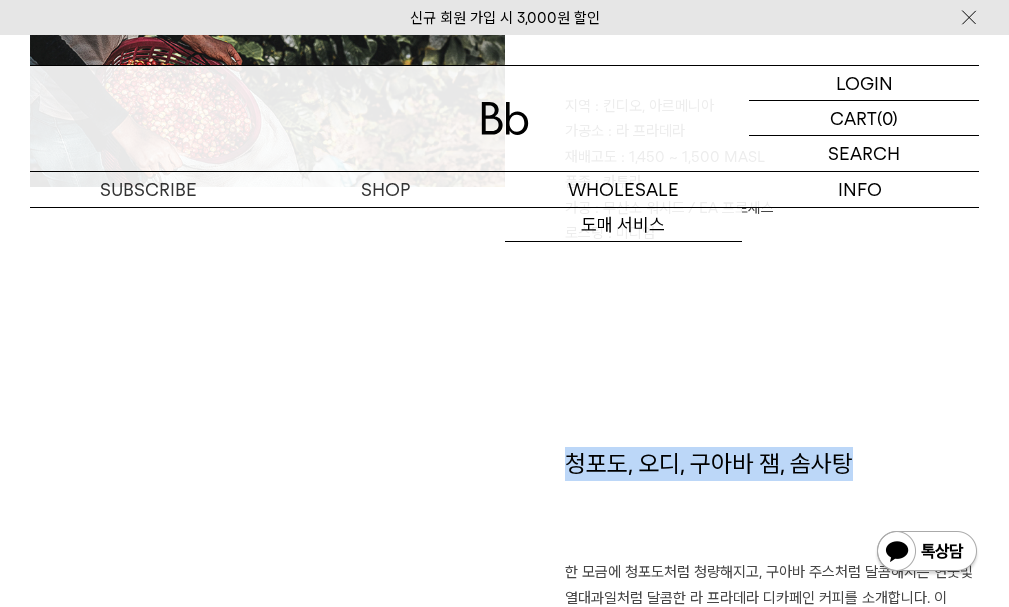 scroll, scrollTop: 800, scrollLeft: 0, axis: vertical 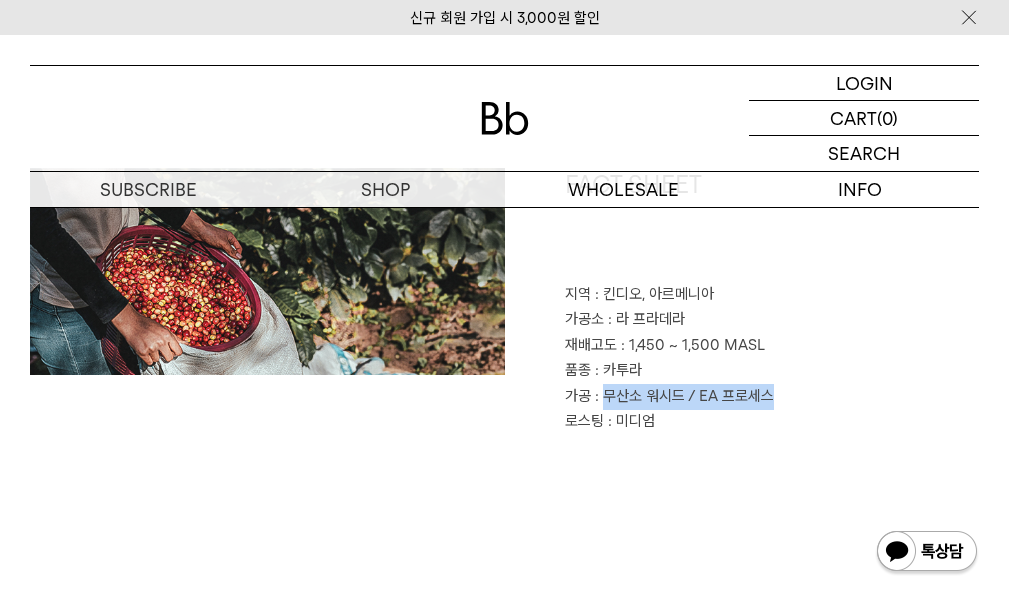 drag, startPoint x: 768, startPoint y: 397, endPoint x: 603, endPoint y: 394, distance: 165.02727 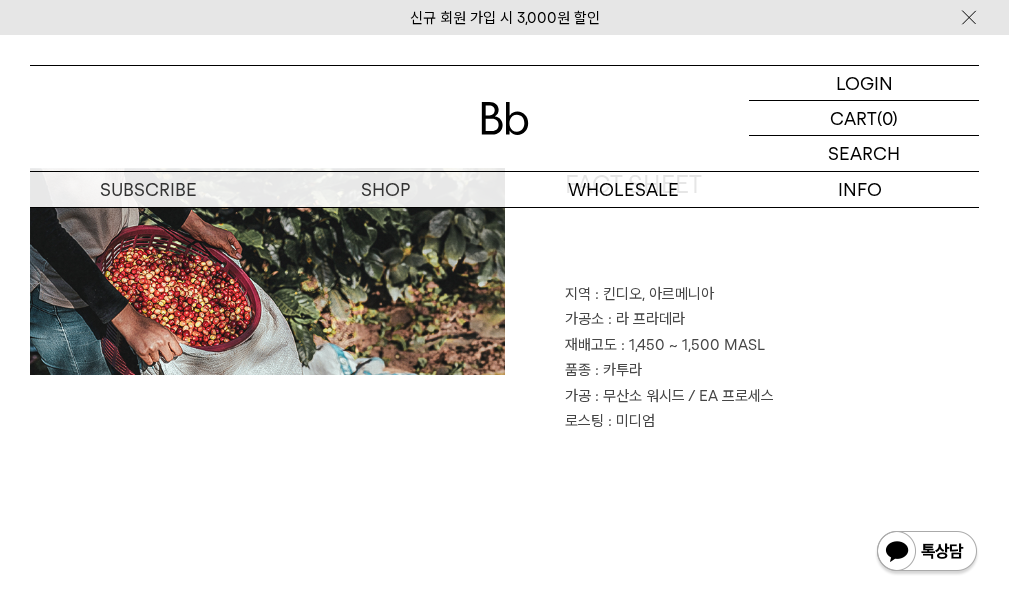 click on "품종
: 카투라" at bounding box center (772, 371) 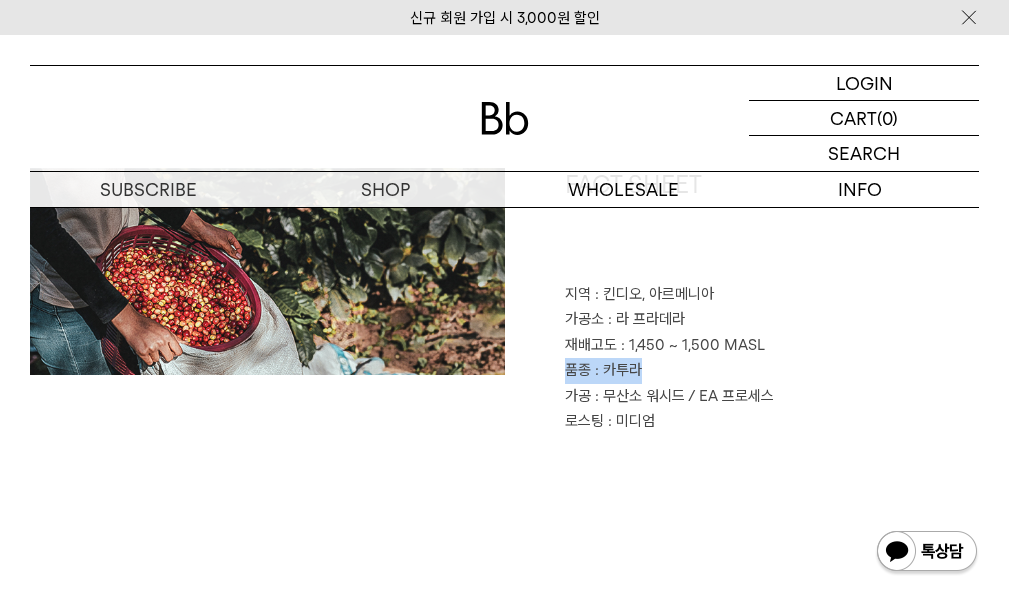 drag, startPoint x: 638, startPoint y: 372, endPoint x: 559, endPoint y: 369, distance: 79.05694 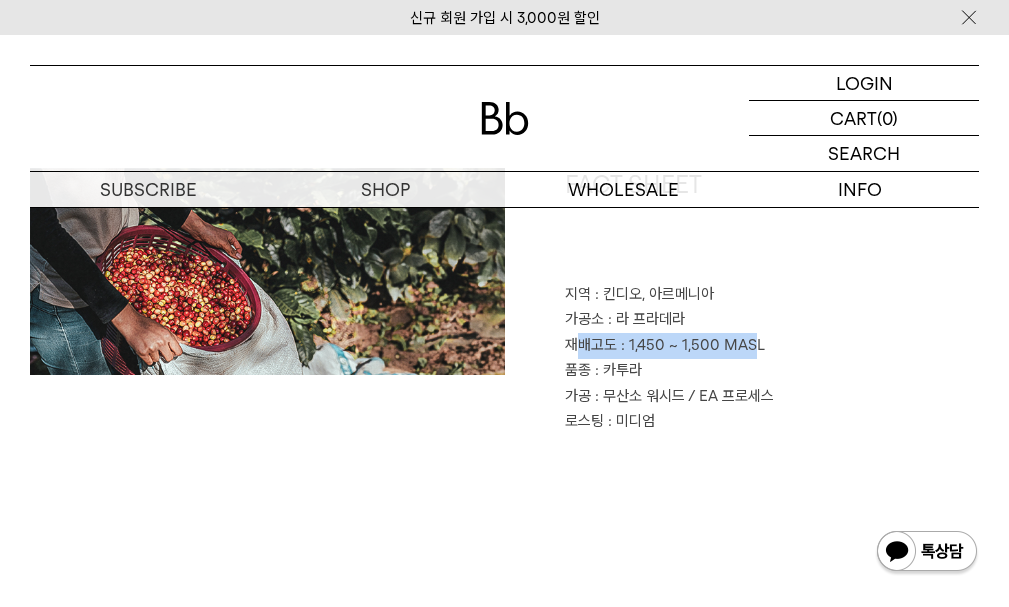 drag, startPoint x: 756, startPoint y: 346, endPoint x: 578, endPoint y: 334, distance: 178.40404 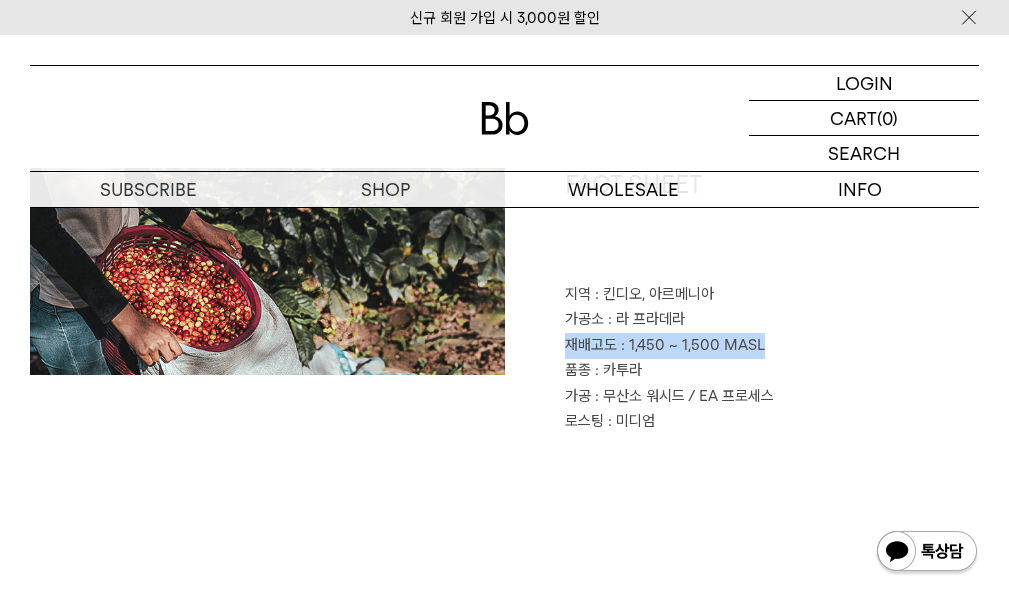 drag, startPoint x: 757, startPoint y: 346, endPoint x: 567, endPoint y: 341, distance: 190.06578 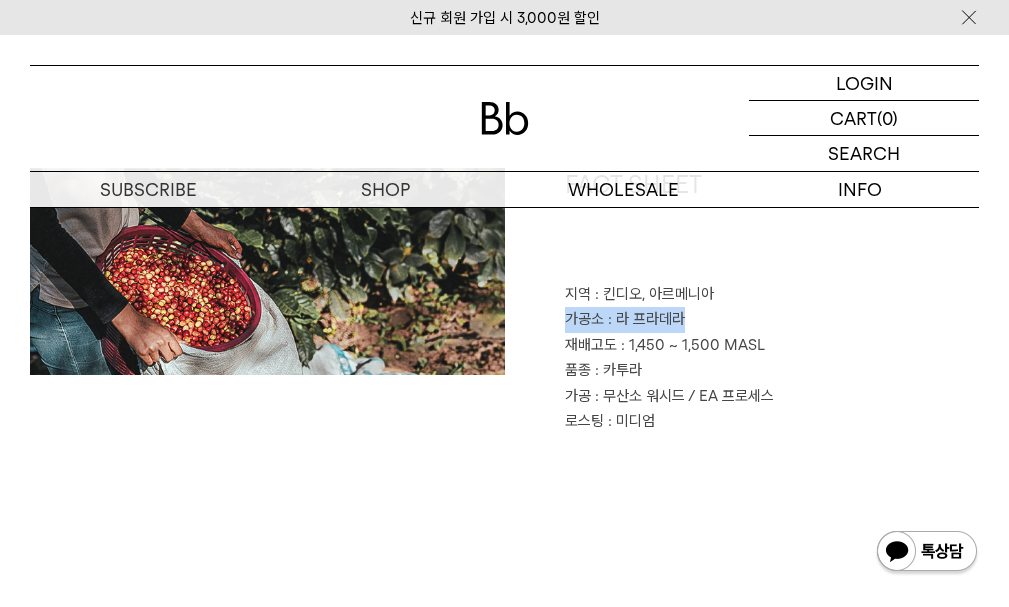 drag, startPoint x: 680, startPoint y: 313, endPoint x: 556, endPoint y: 310, distance: 124.036285 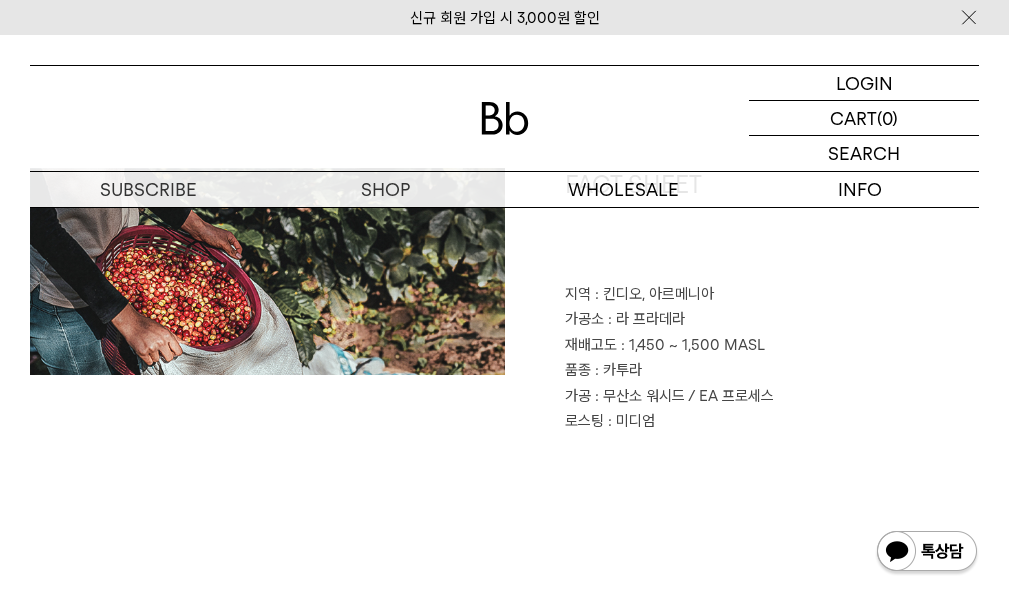 drag, startPoint x: 569, startPoint y: 465, endPoint x: 567, endPoint y: 439, distance: 26.076809 